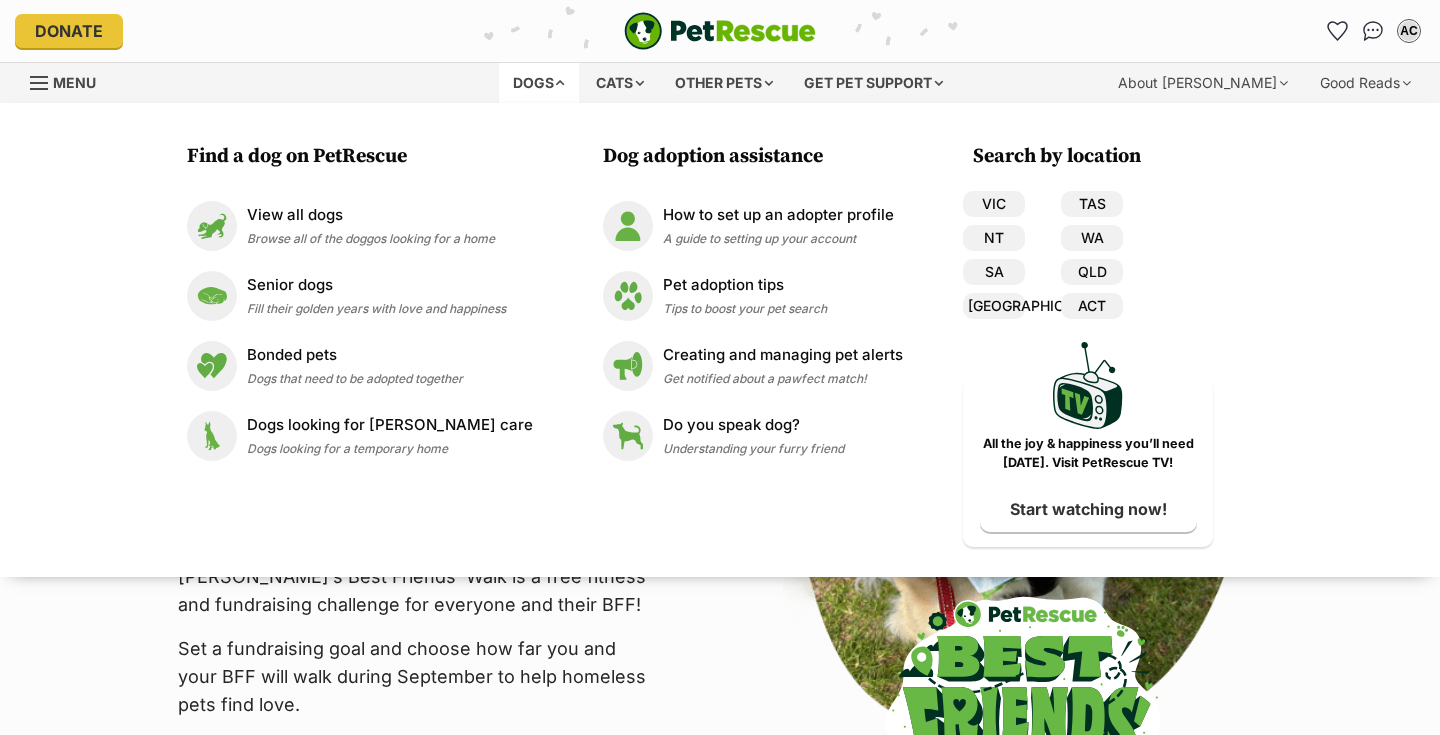 scroll, scrollTop: 0, scrollLeft: 0, axis: both 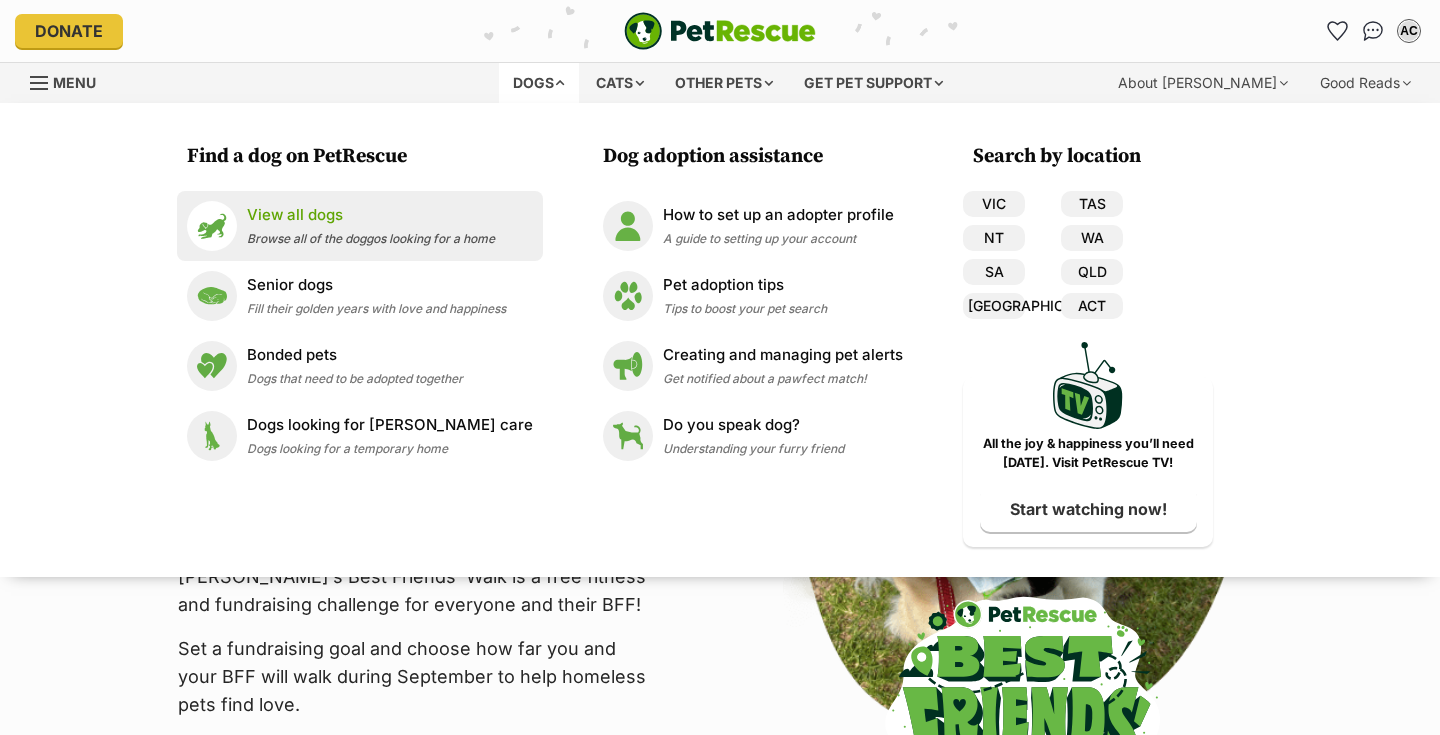 click on "Browse all of the doggos looking for a home" at bounding box center [371, 238] 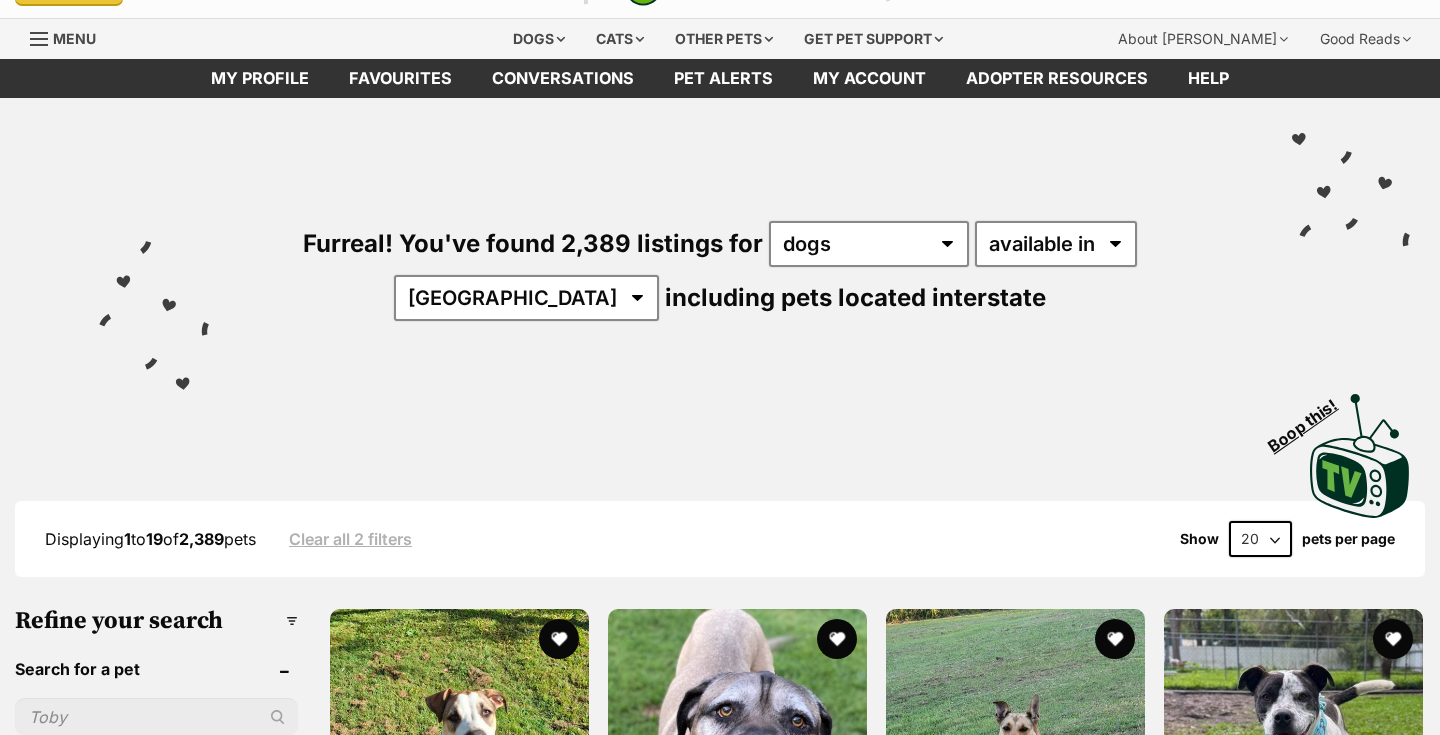 scroll, scrollTop: 0, scrollLeft: 0, axis: both 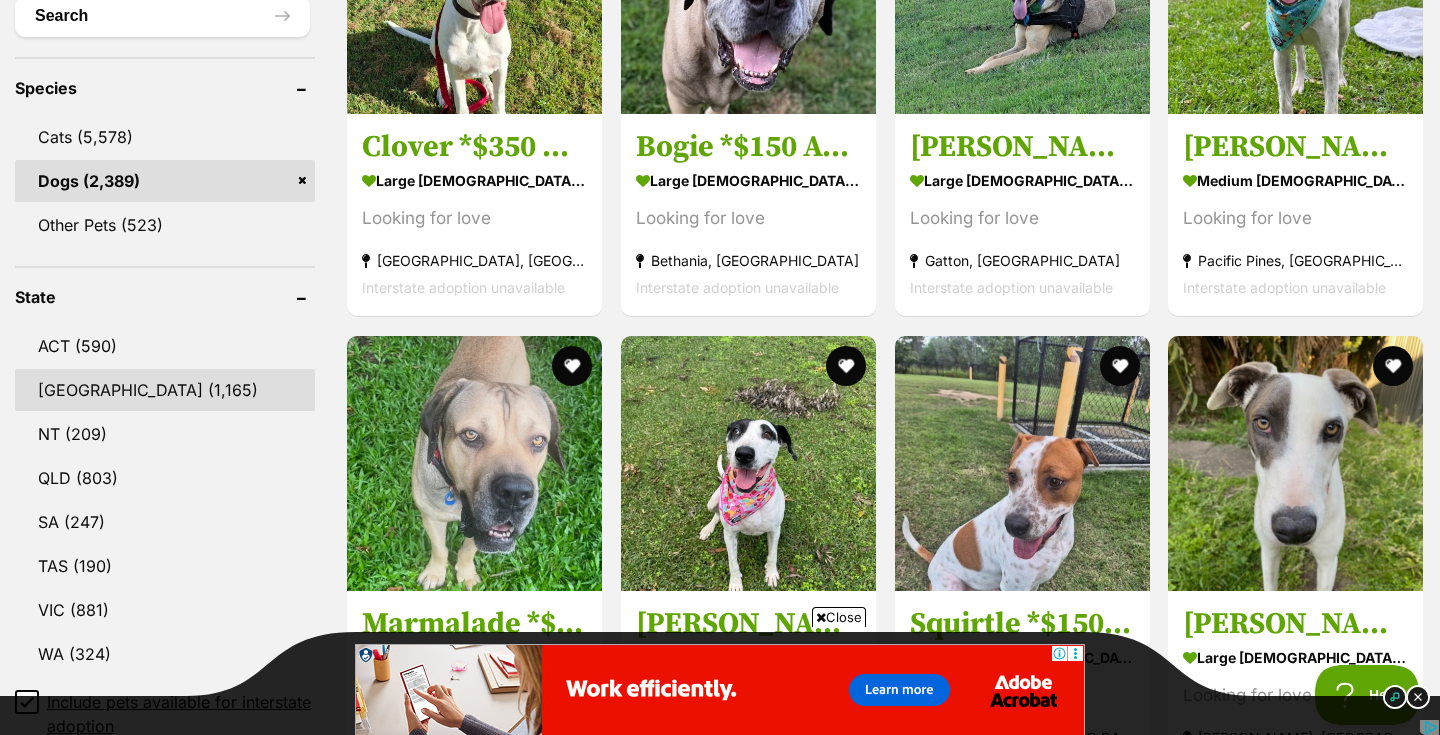 click on "NSW (1,165)" at bounding box center [165, 390] 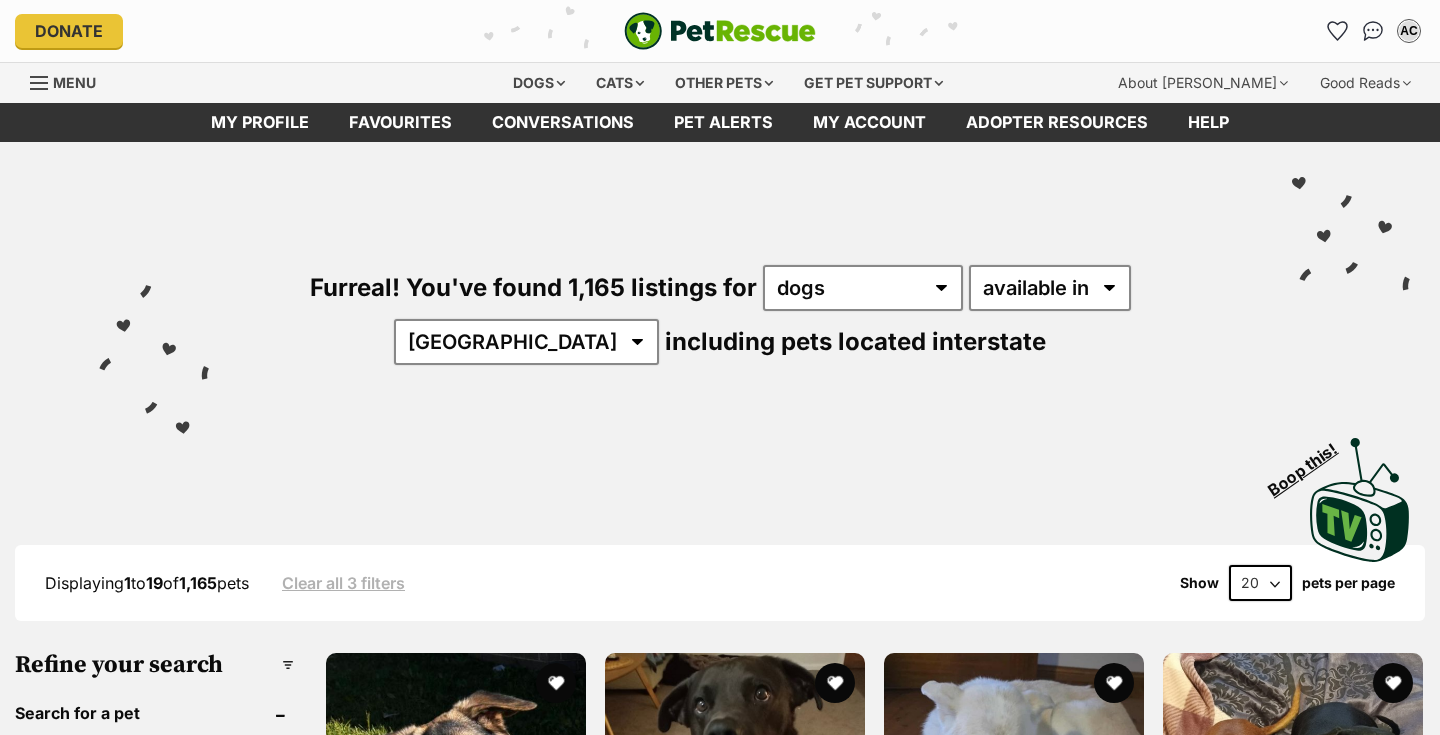 scroll, scrollTop: 0, scrollLeft: 0, axis: both 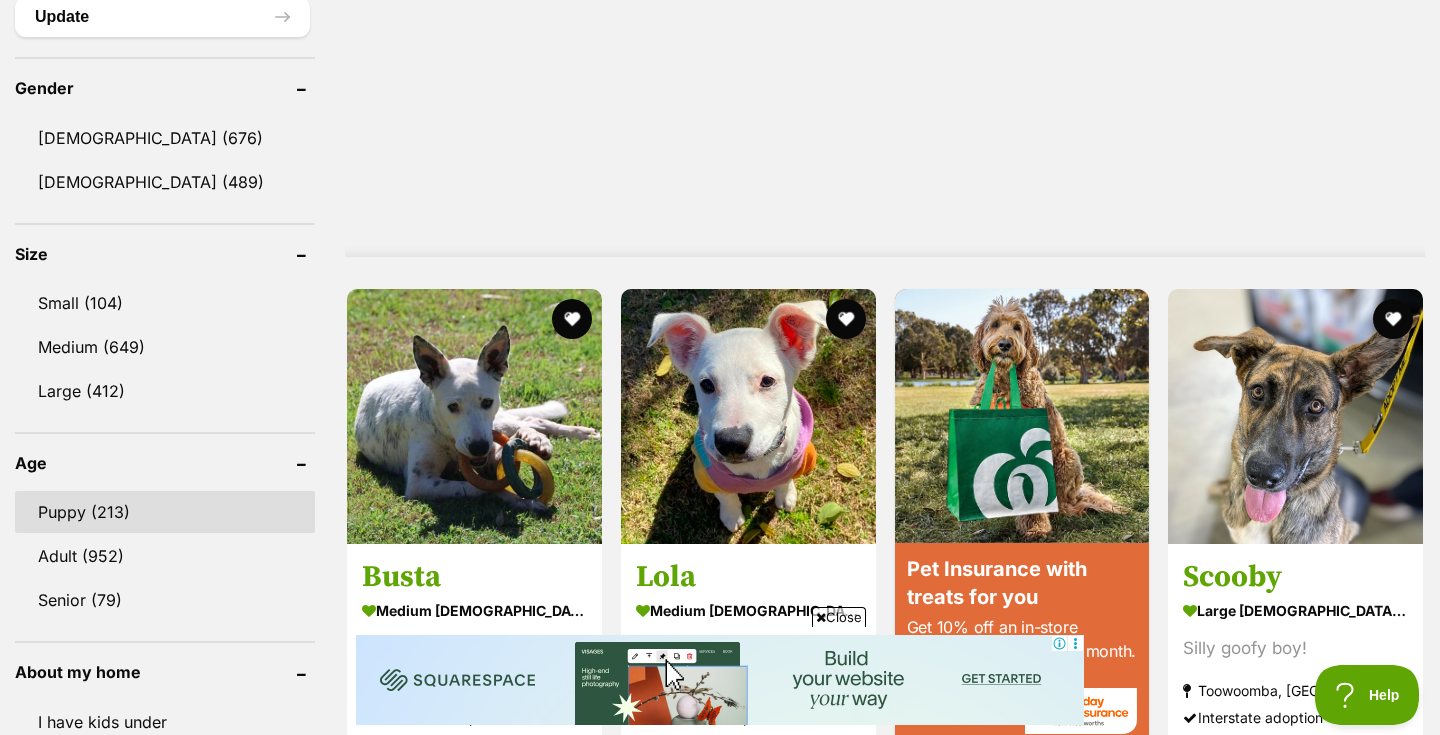click on "Puppy (213)" at bounding box center [165, 512] 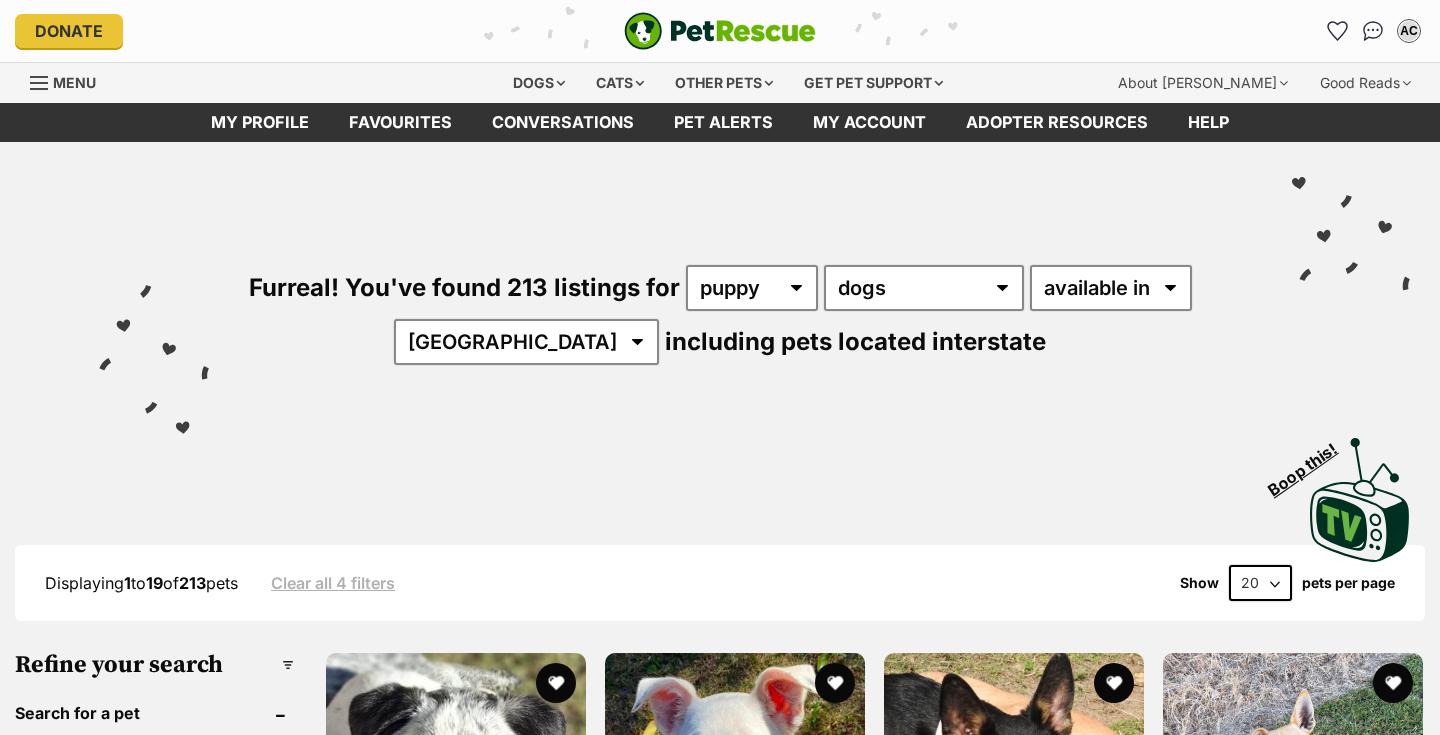 scroll, scrollTop: 0, scrollLeft: 0, axis: both 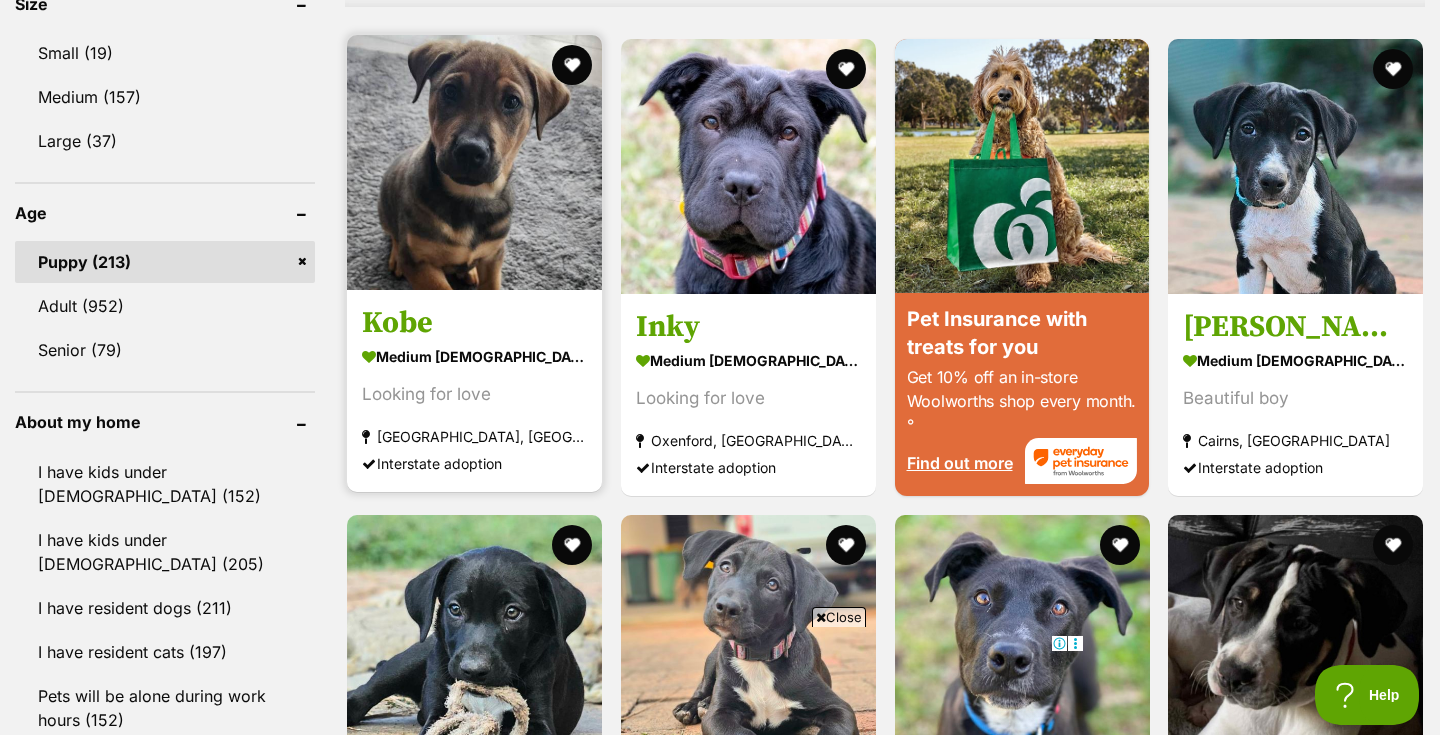 click at bounding box center (474, 162) 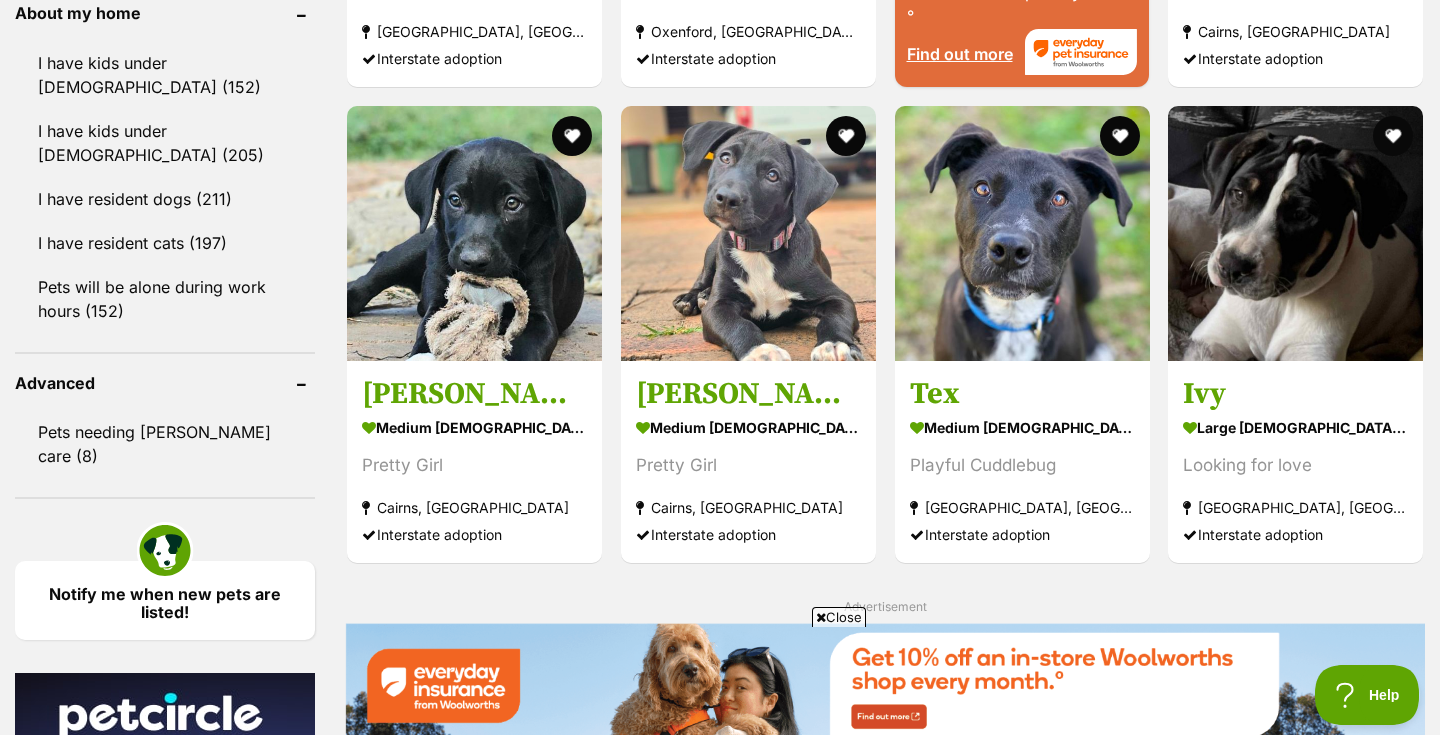 scroll, scrollTop: 2332, scrollLeft: 0, axis: vertical 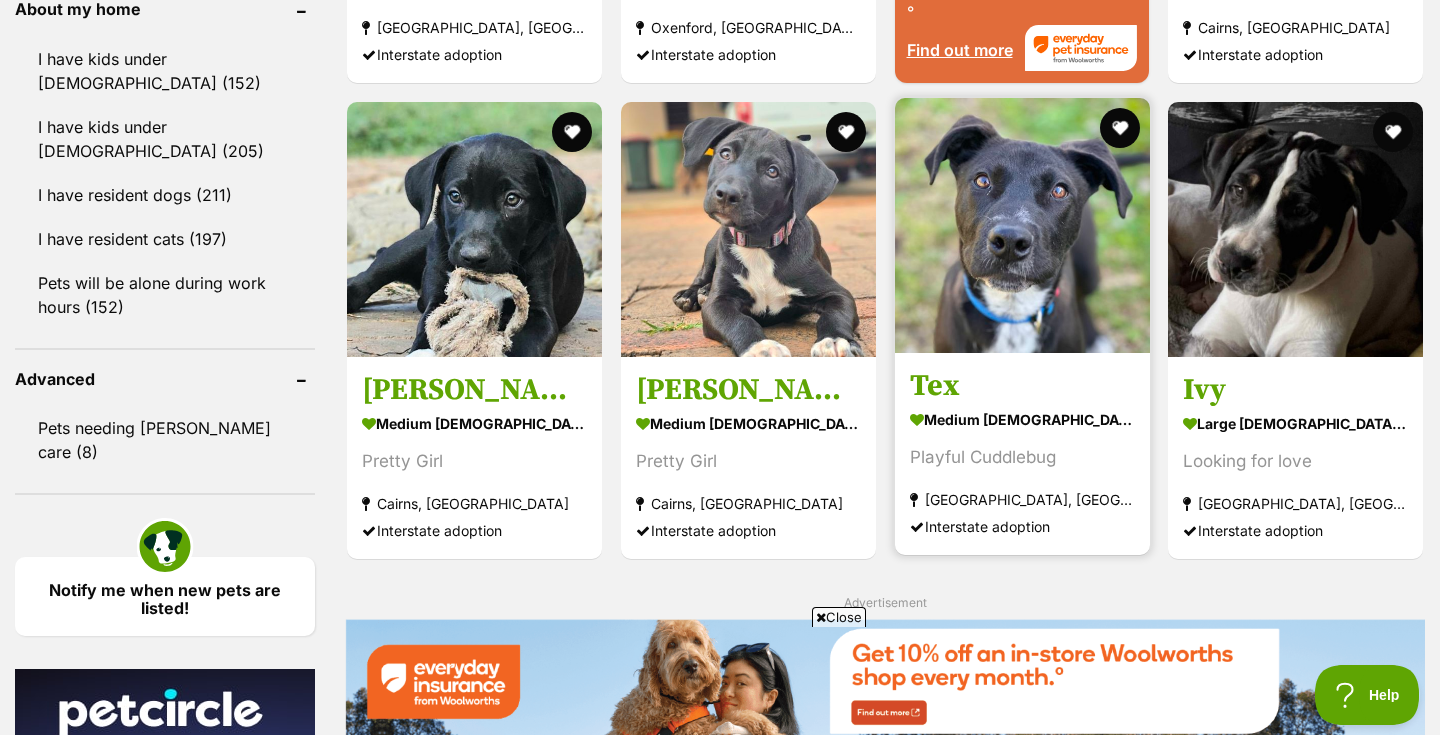 click on "Tex
medium male Dog
Playful Cuddlebug
Nowra Hill, NSW
Interstate adoption" at bounding box center (1022, 453) 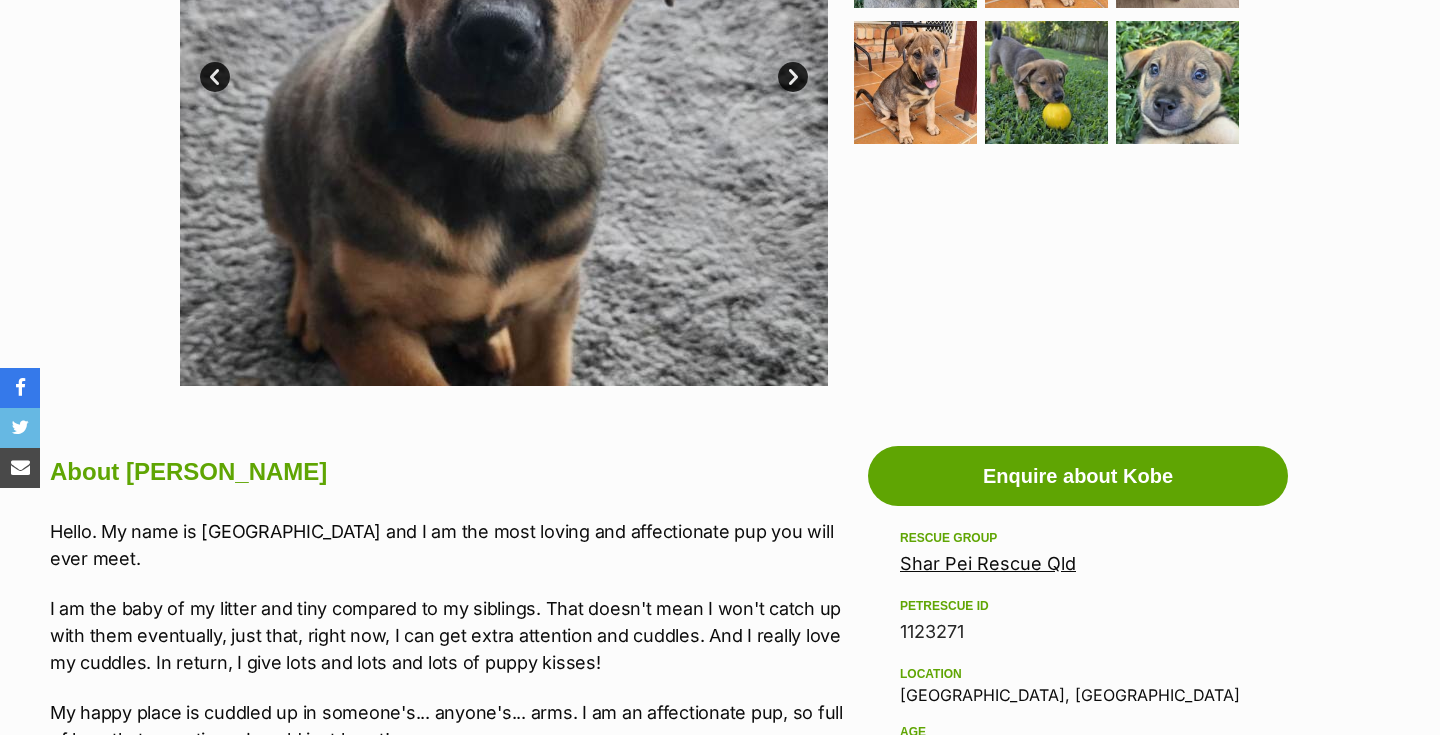 scroll, scrollTop: 0, scrollLeft: 0, axis: both 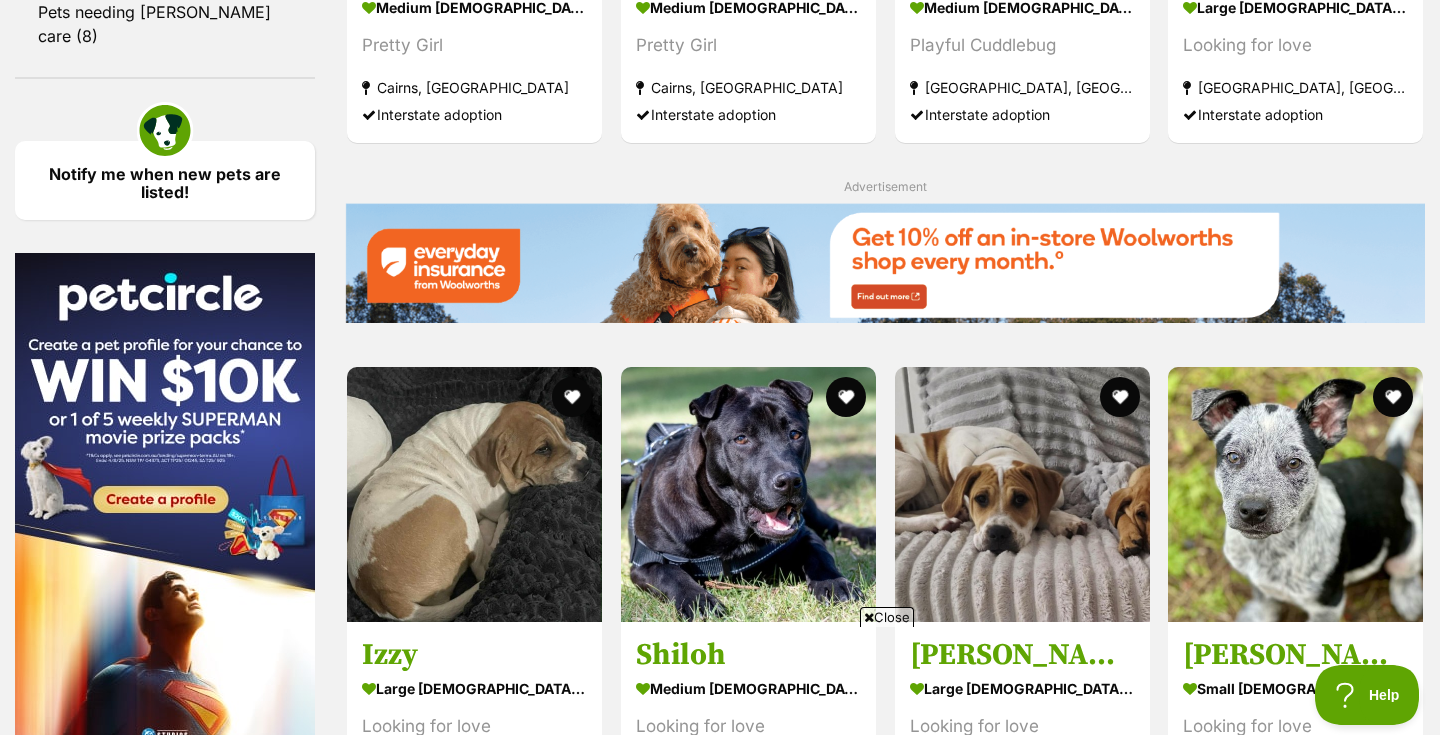 click at bounding box center [869, 617] 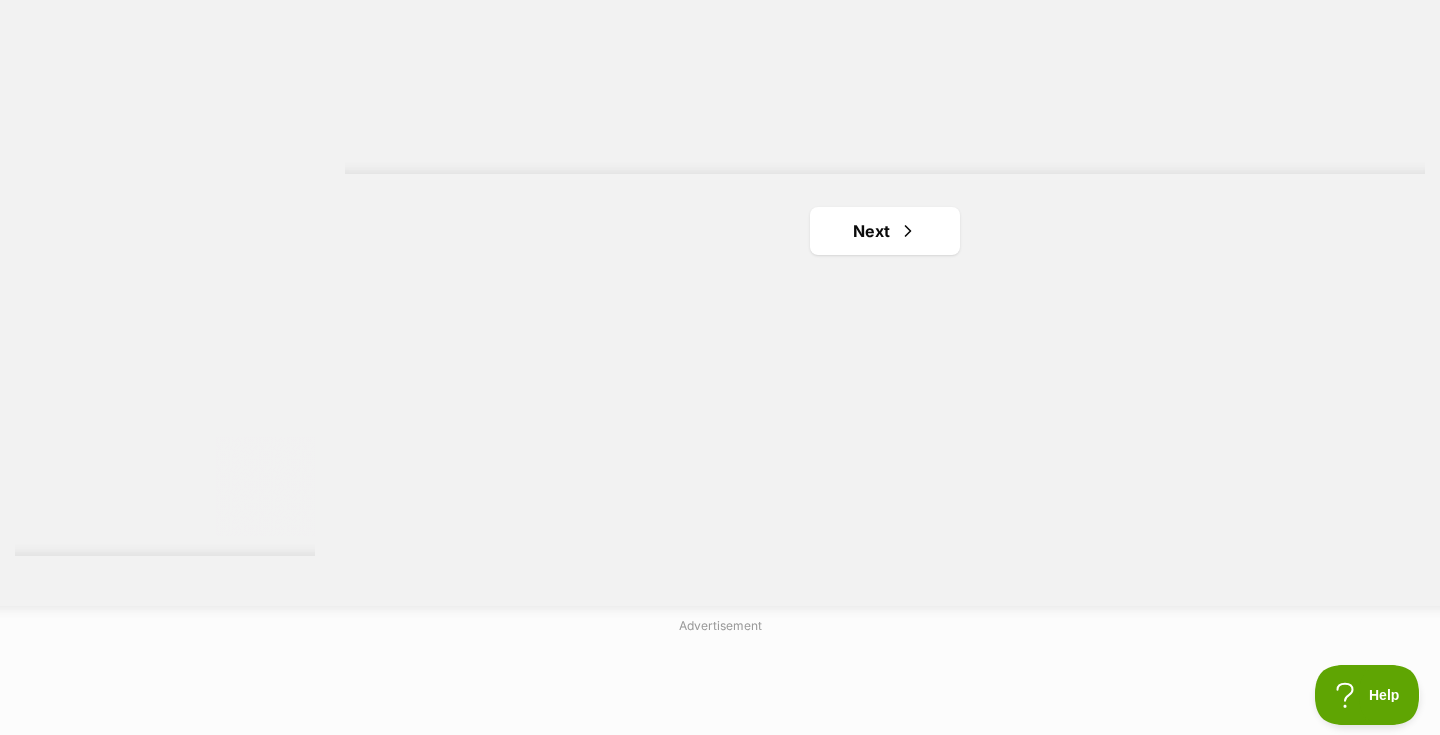 scroll, scrollTop: 3743, scrollLeft: 0, axis: vertical 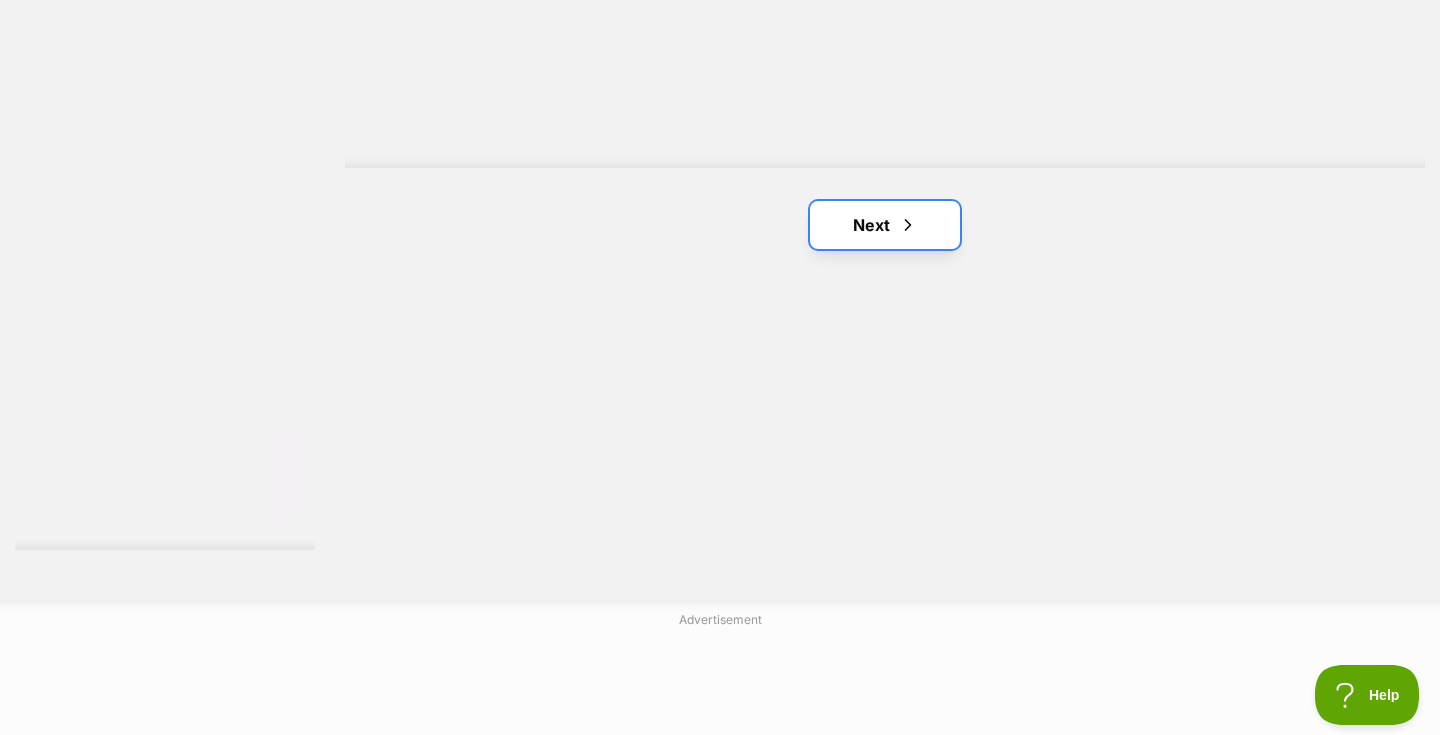 click on "Next" at bounding box center (885, 225) 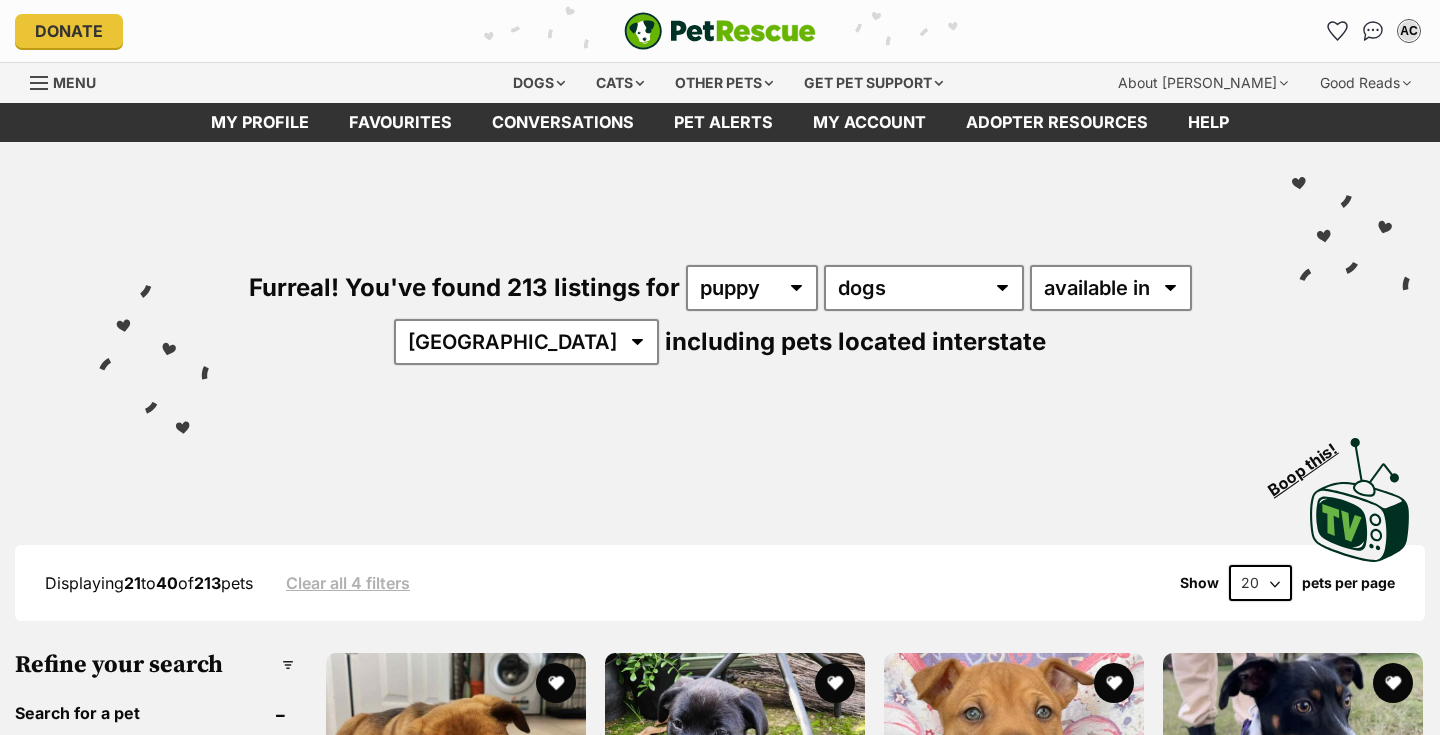 scroll, scrollTop: 0, scrollLeft: 0, axis: both 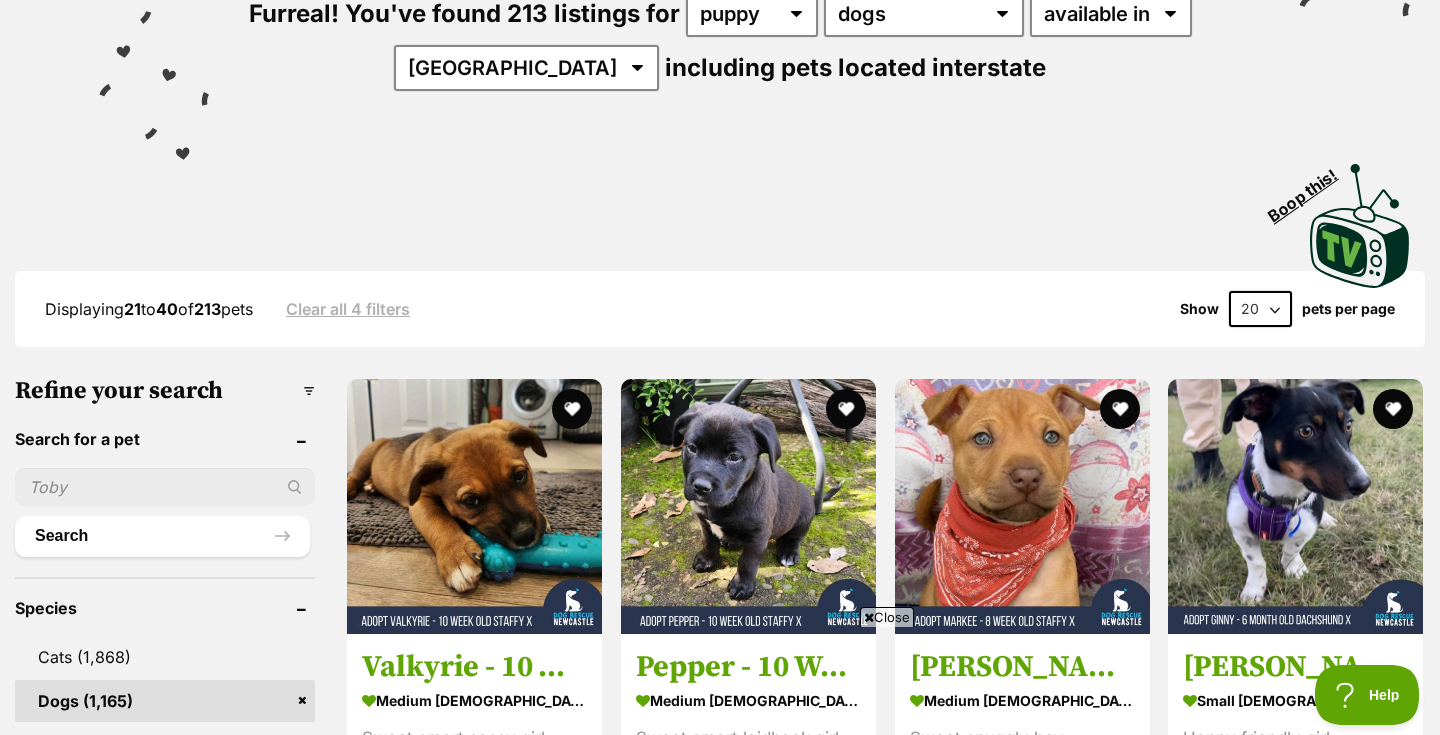 click on "Close" at bounding box center [887, 617] 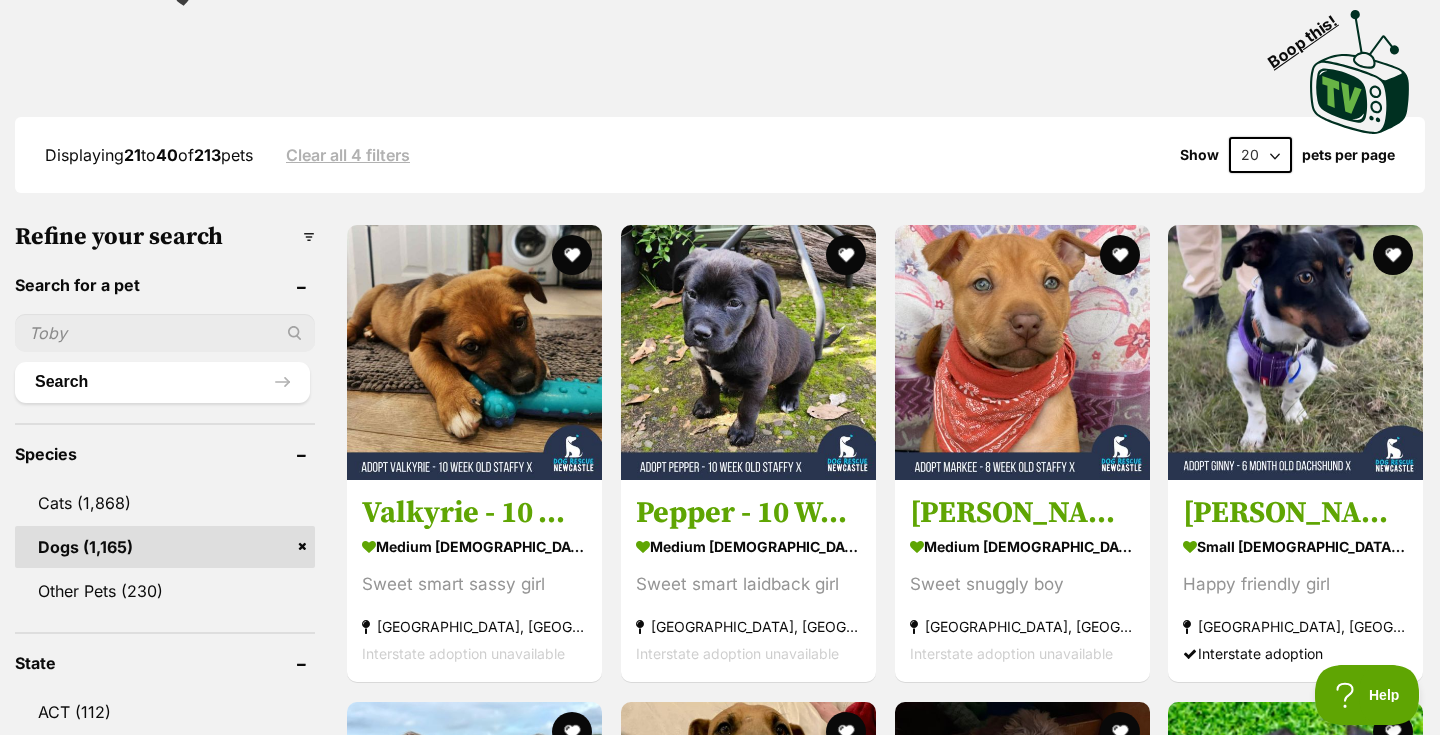 scroll, scrollTop: 435, scrollLeft: 0, axis: vertical 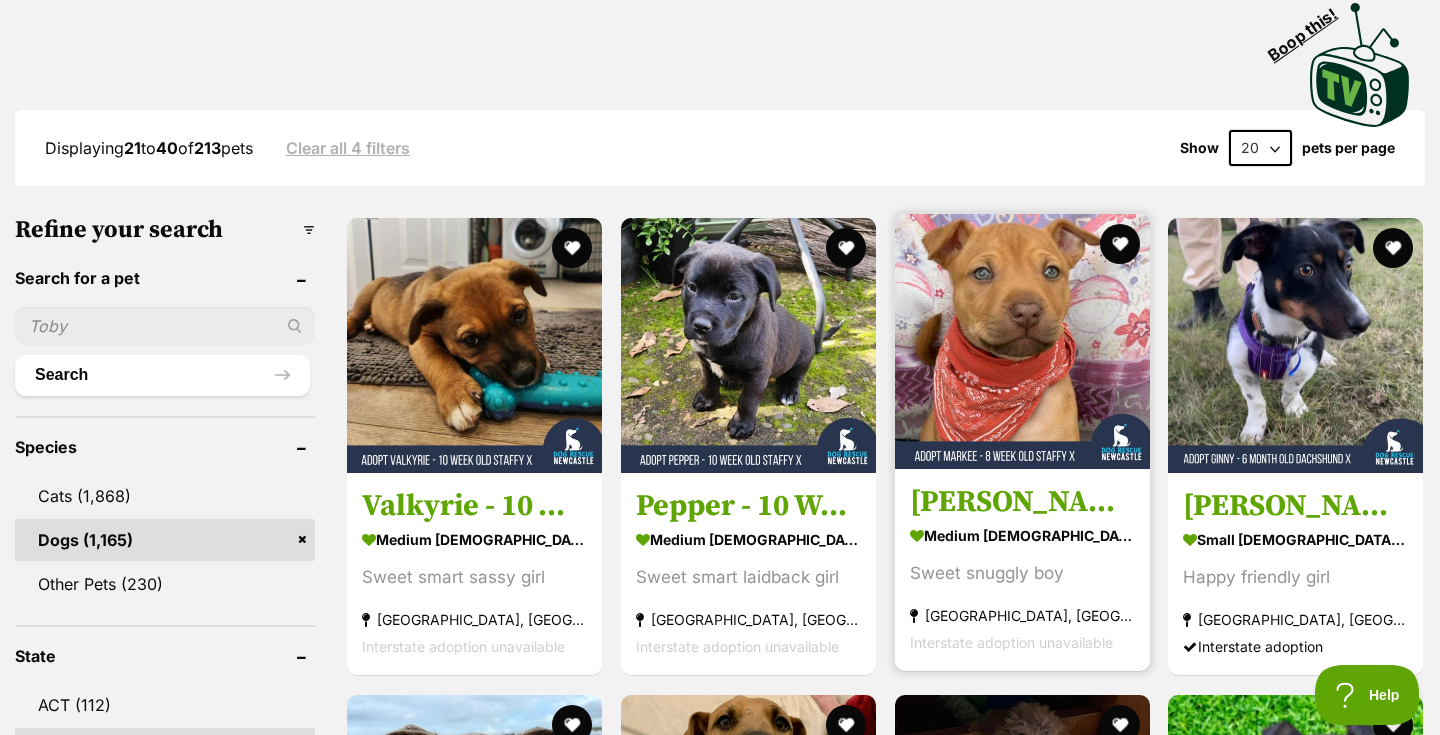 click at bounding box center [1022, 341] 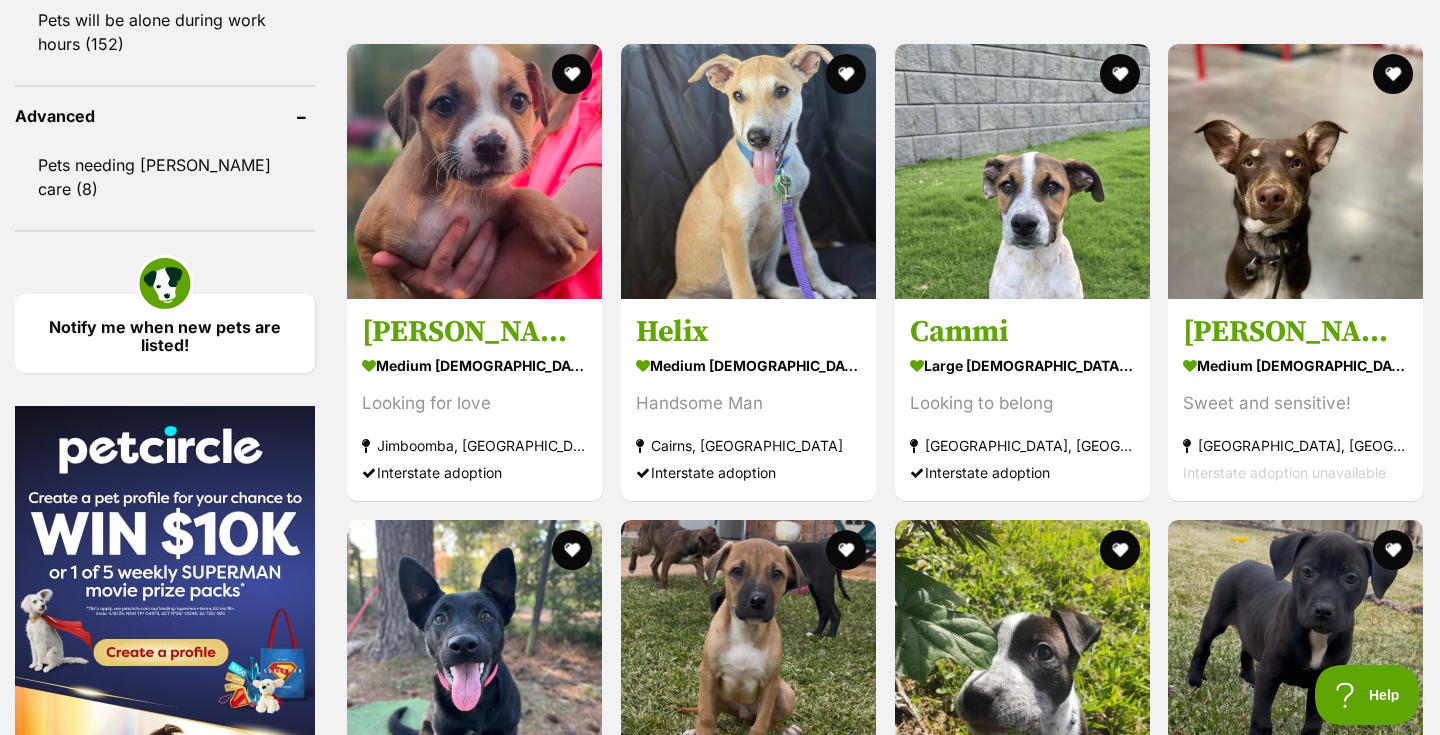 scroll, scrollTop: 2596, scrollLeft: 0, axis: vertical 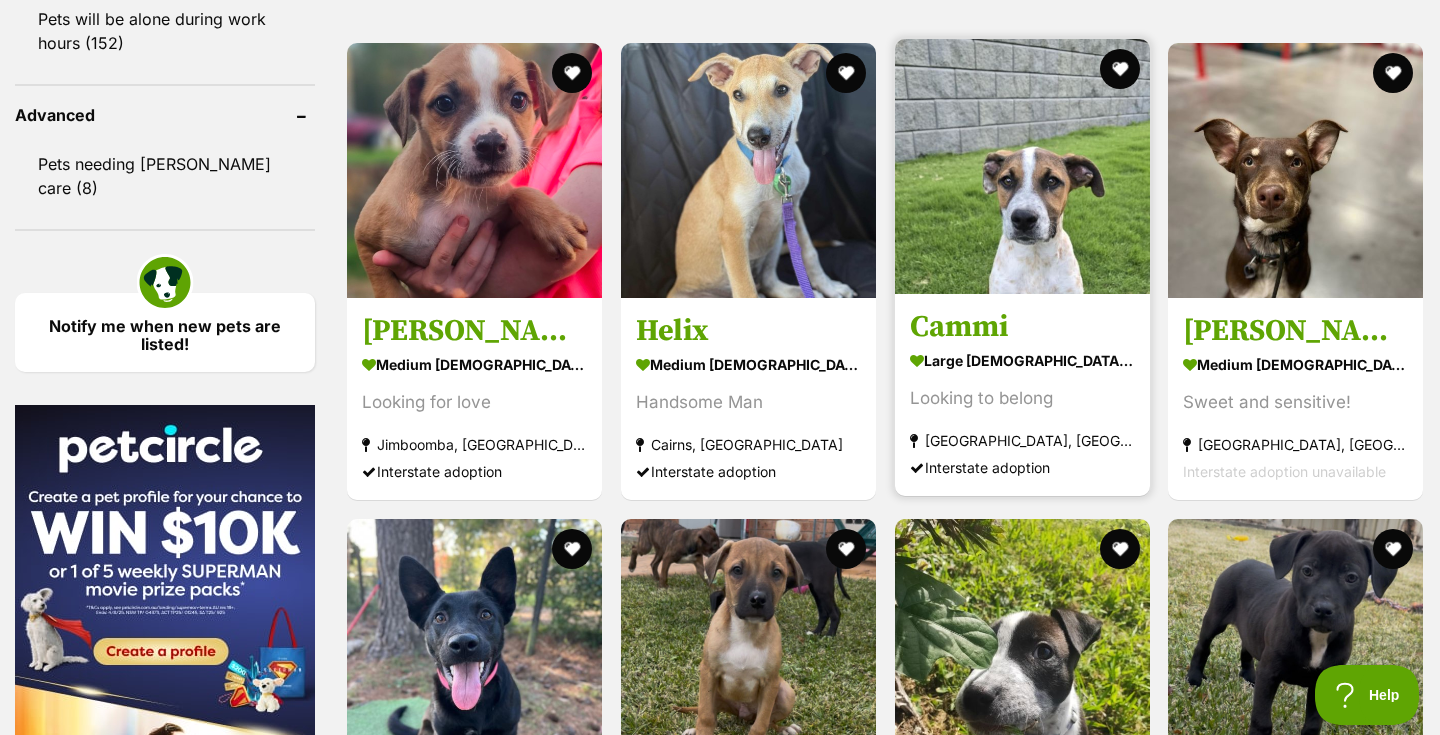 click on "Cammi
large female Dog
Looking to belong
Edgeworth, NSW
Interstate adoption" at bounding box center (1022, 394) 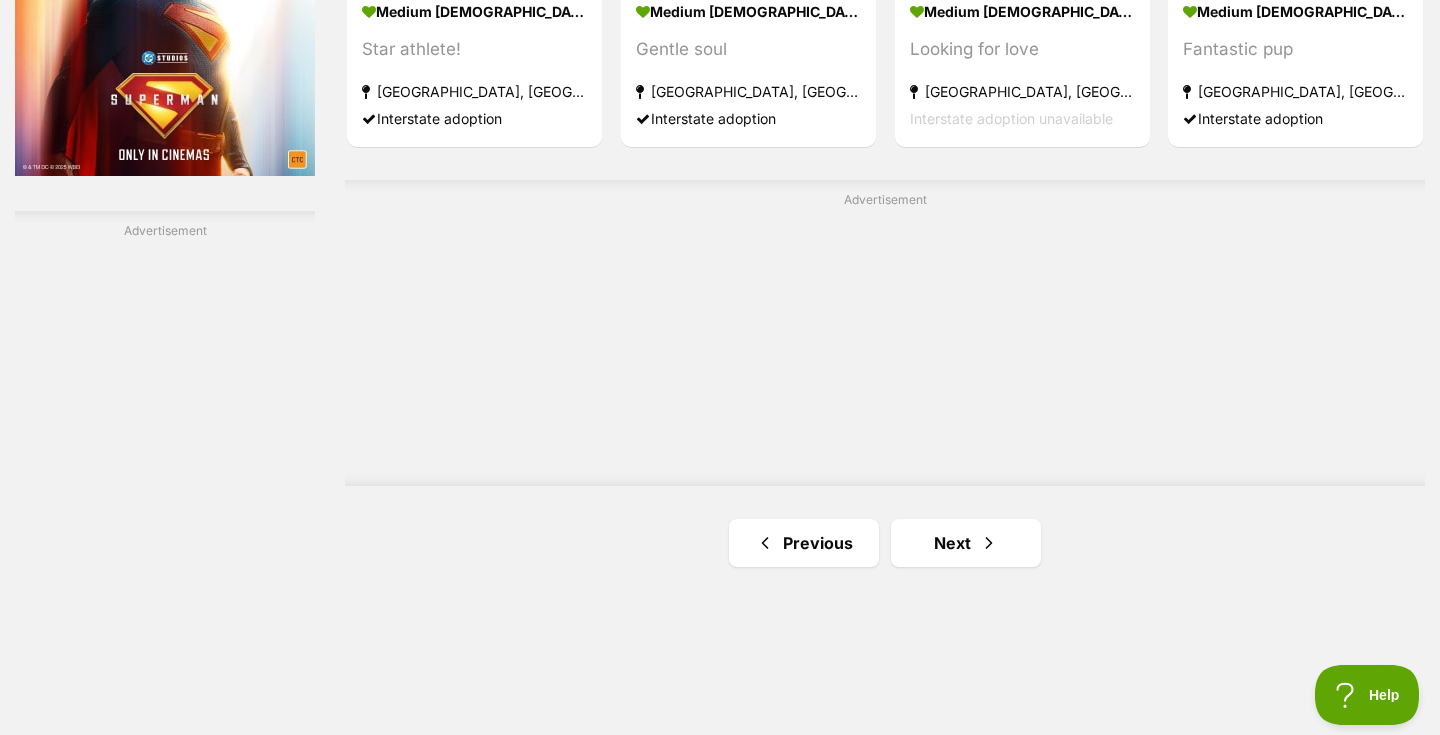 scroll, scrollTop: 3461, scrollLeft: 0, axis: vertical 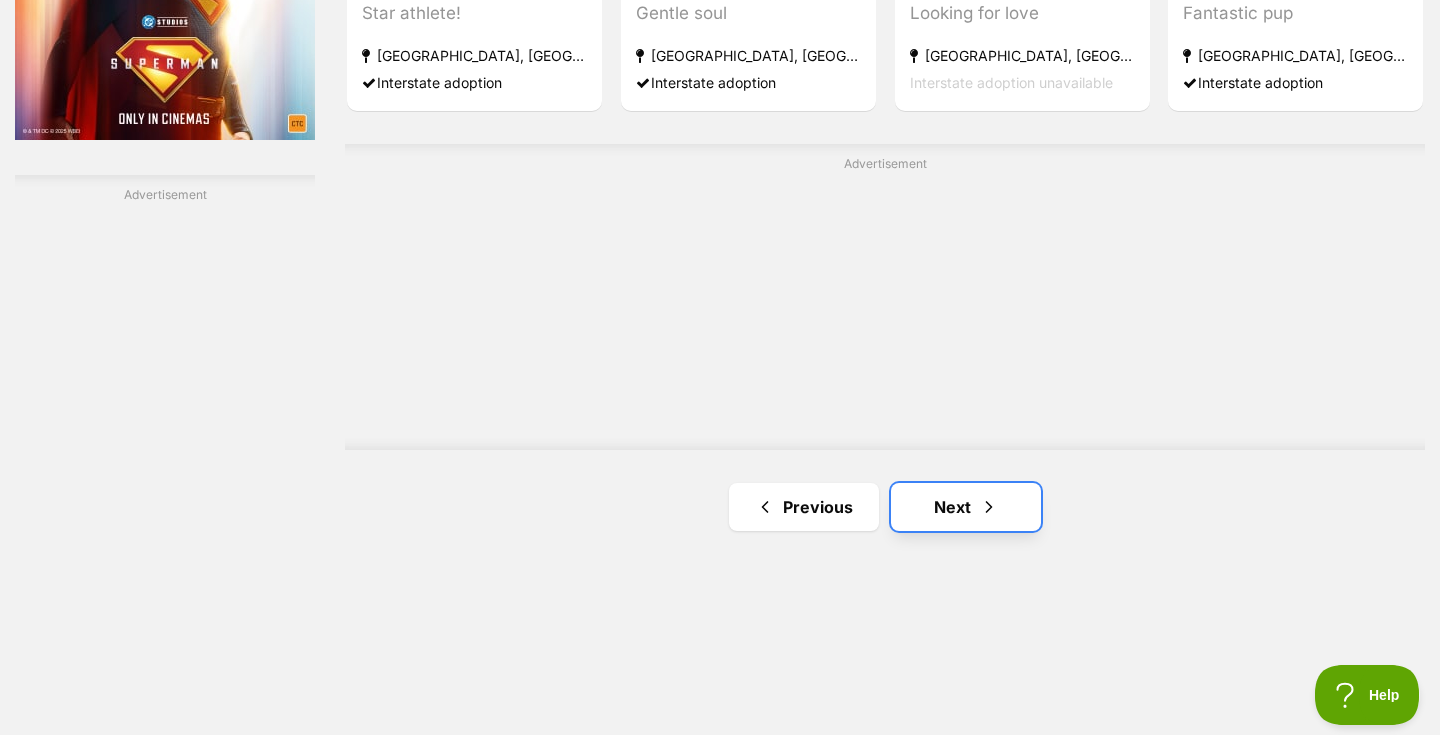 click on "Next" at bounding box center [966, 507] 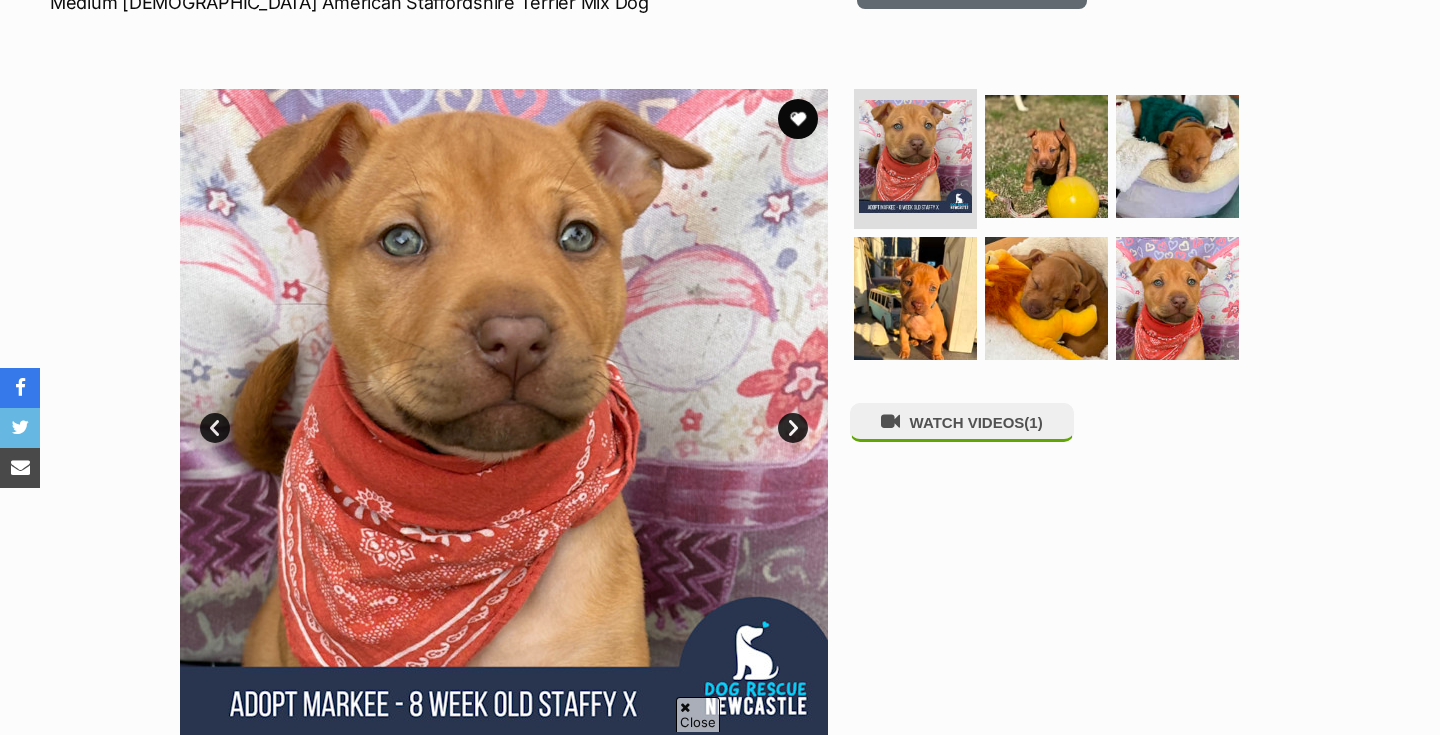 scroll, scrollTop: 302, scrollLeft: 0, axis: vertical 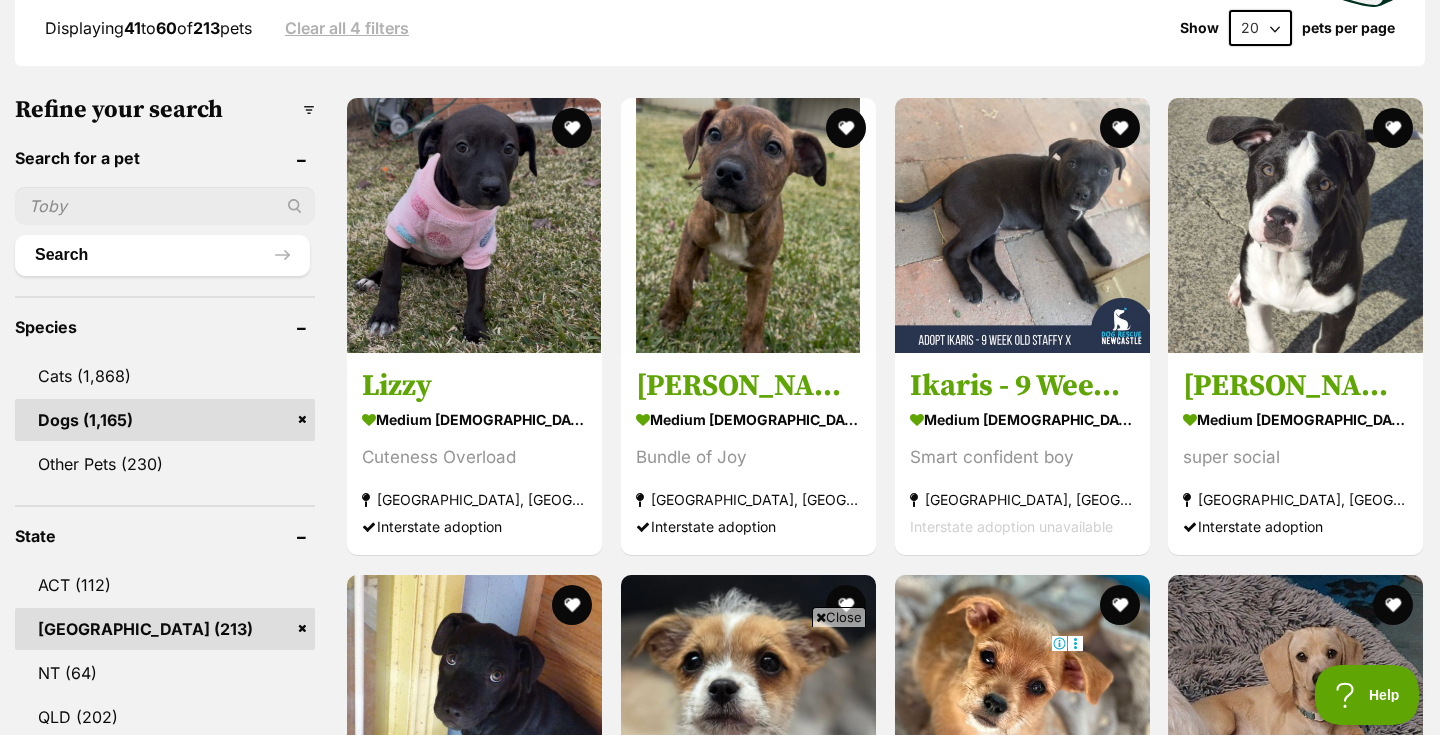 click on "Close" at bounding box center (839, 617) 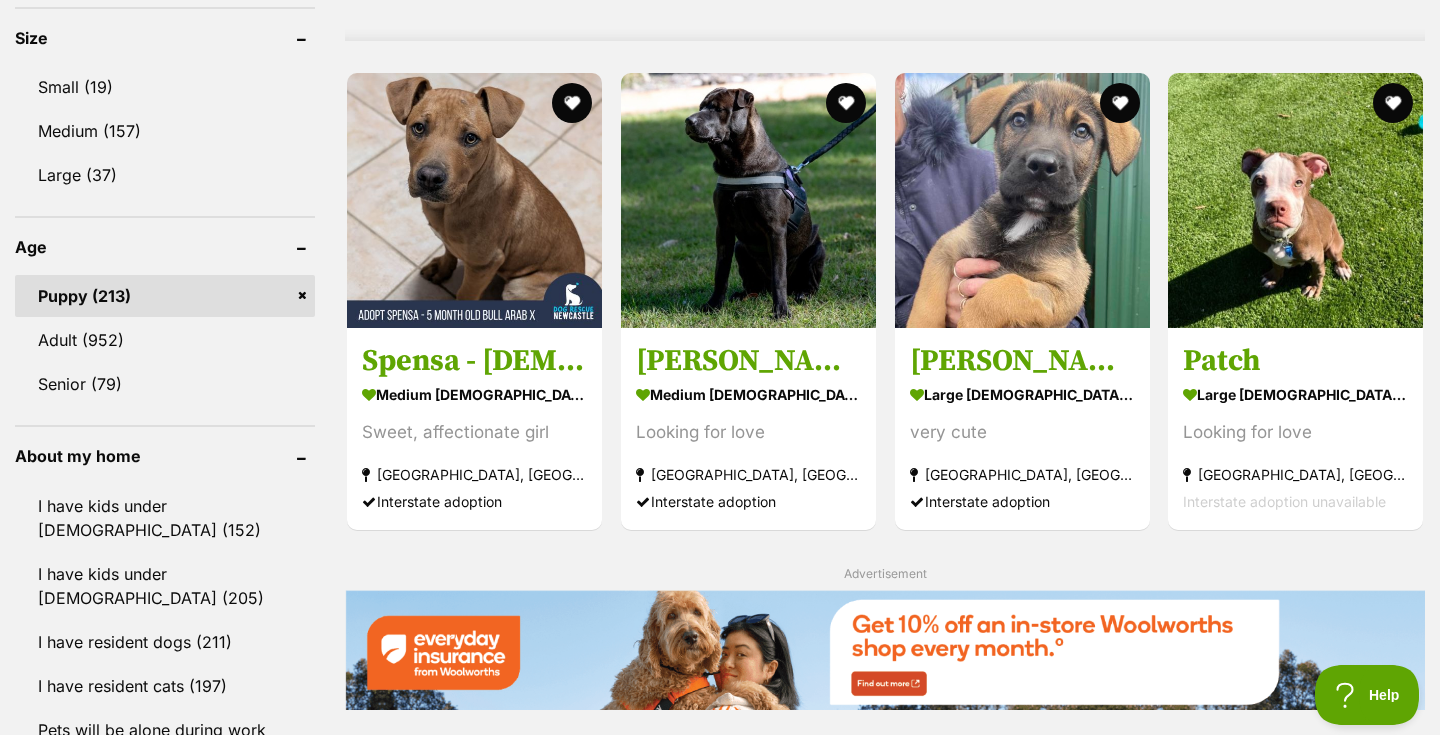 scroll, scrollTop: 1886, scrollLeft: 0, axis: vertical 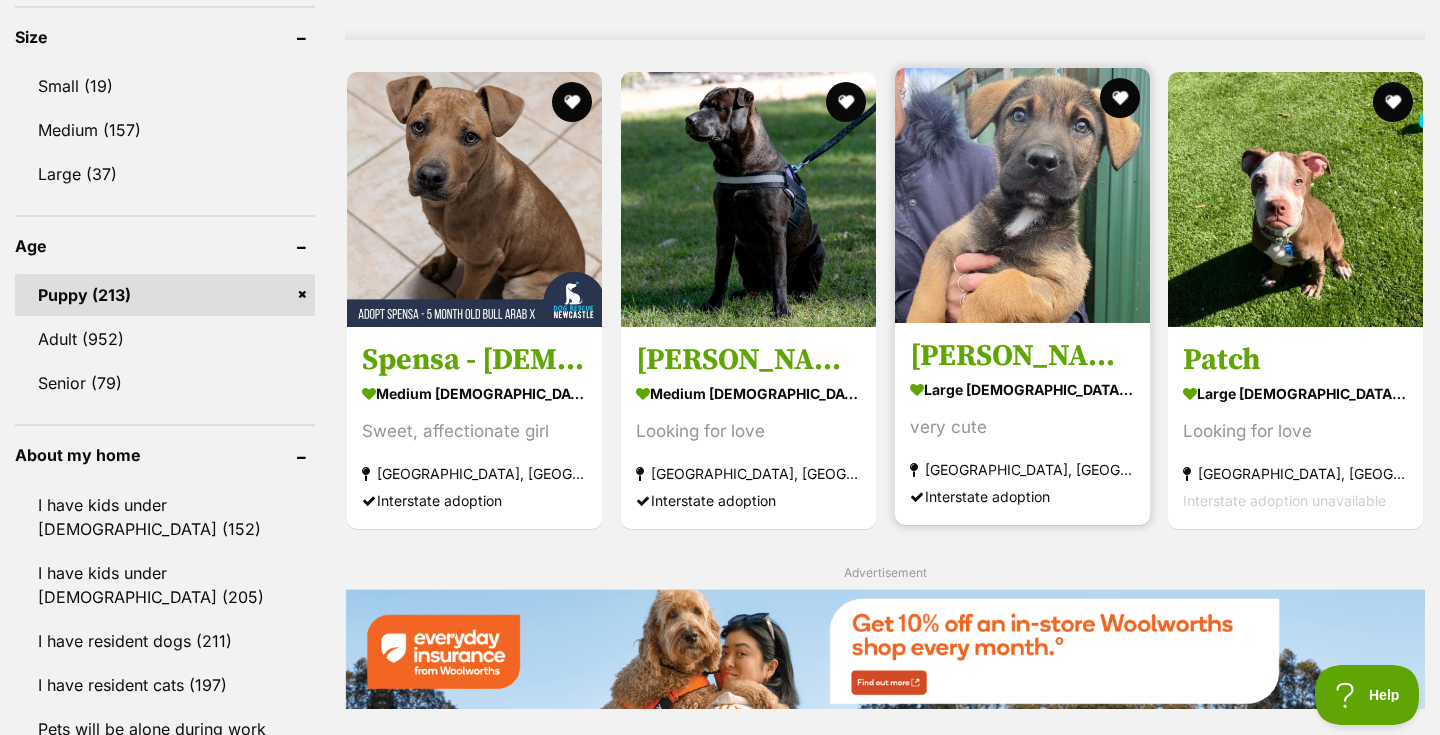 click on "large [DEMOGRAPHIC_DATA] Dog" at bounding box center (1022, 389) 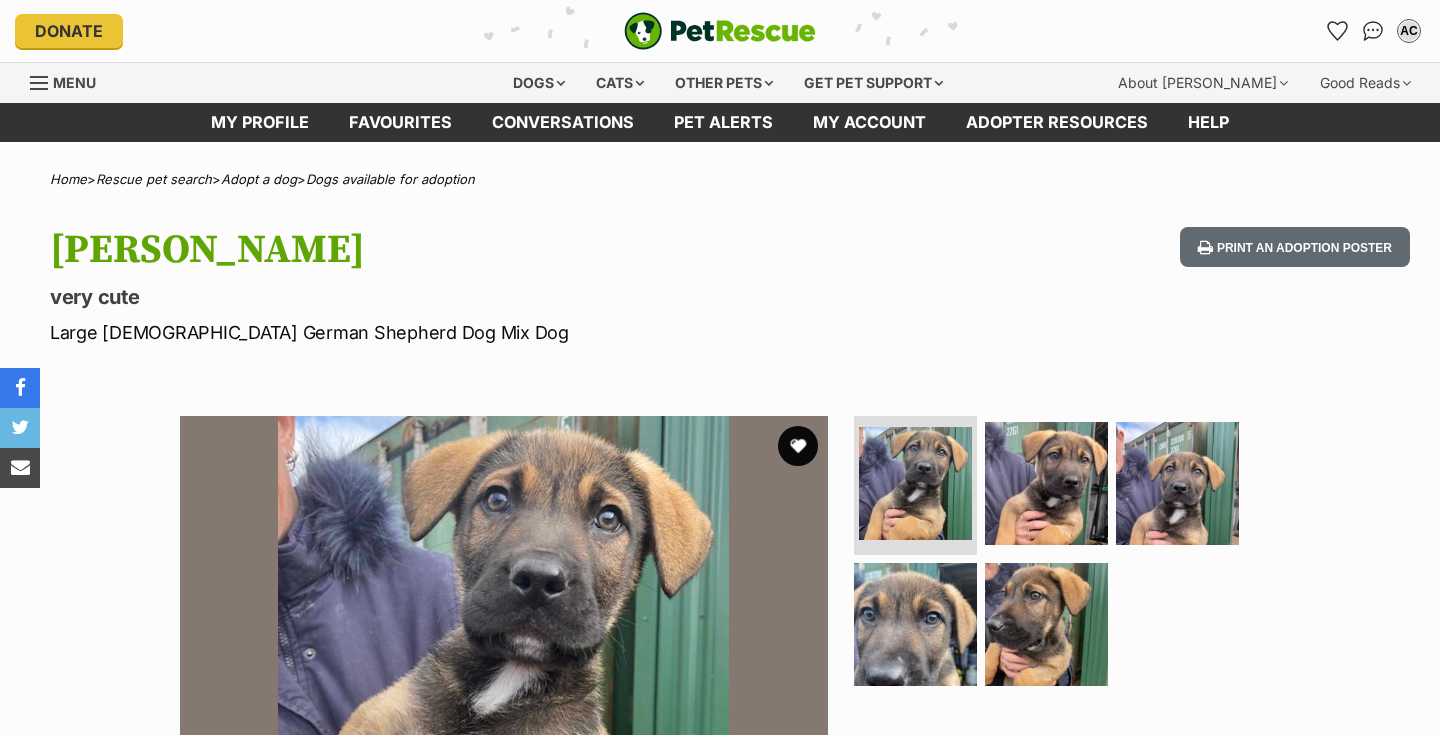scroll, scrollTop: 0, scrollLeft: 0, axis: both 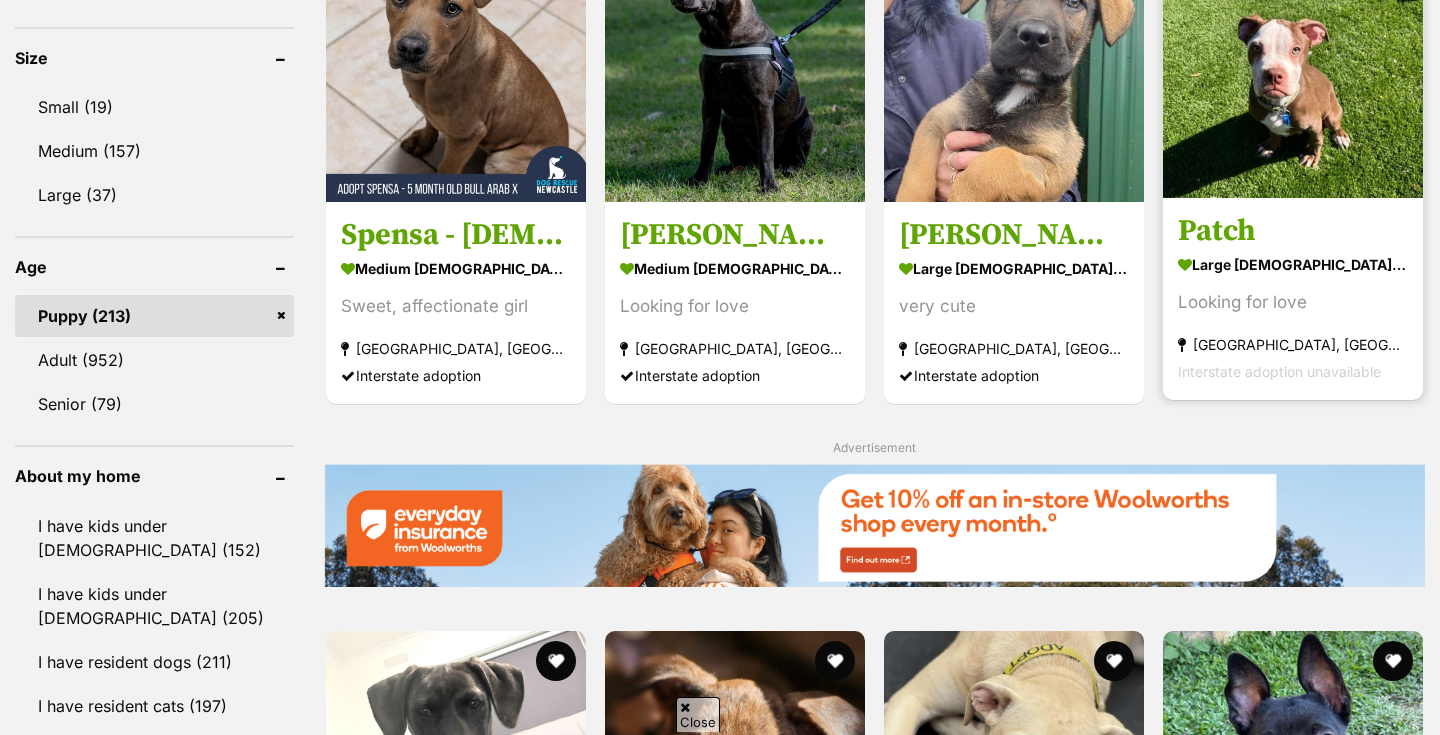 click at bounding box center (1293, 68) 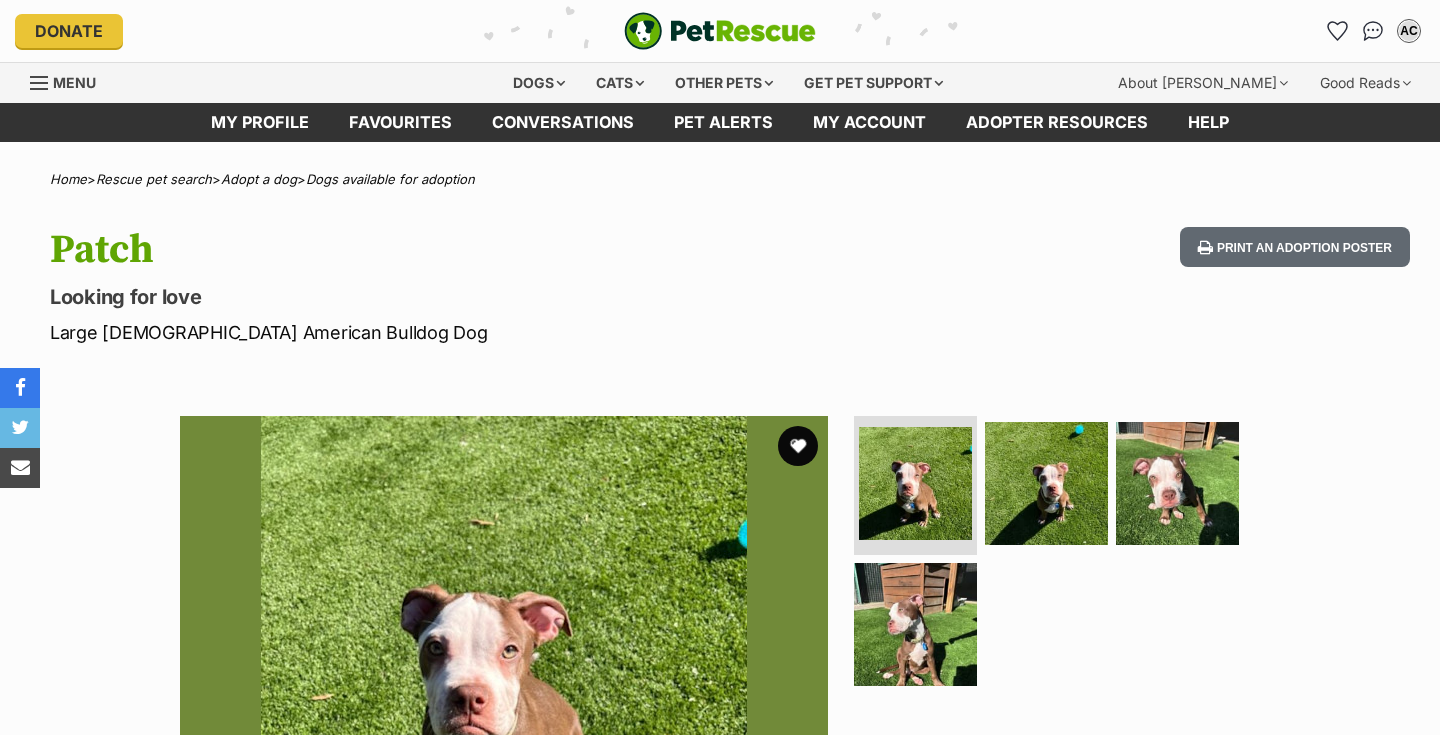 scroll, scrollTop: 0, scrollLeft: 0, axis: both 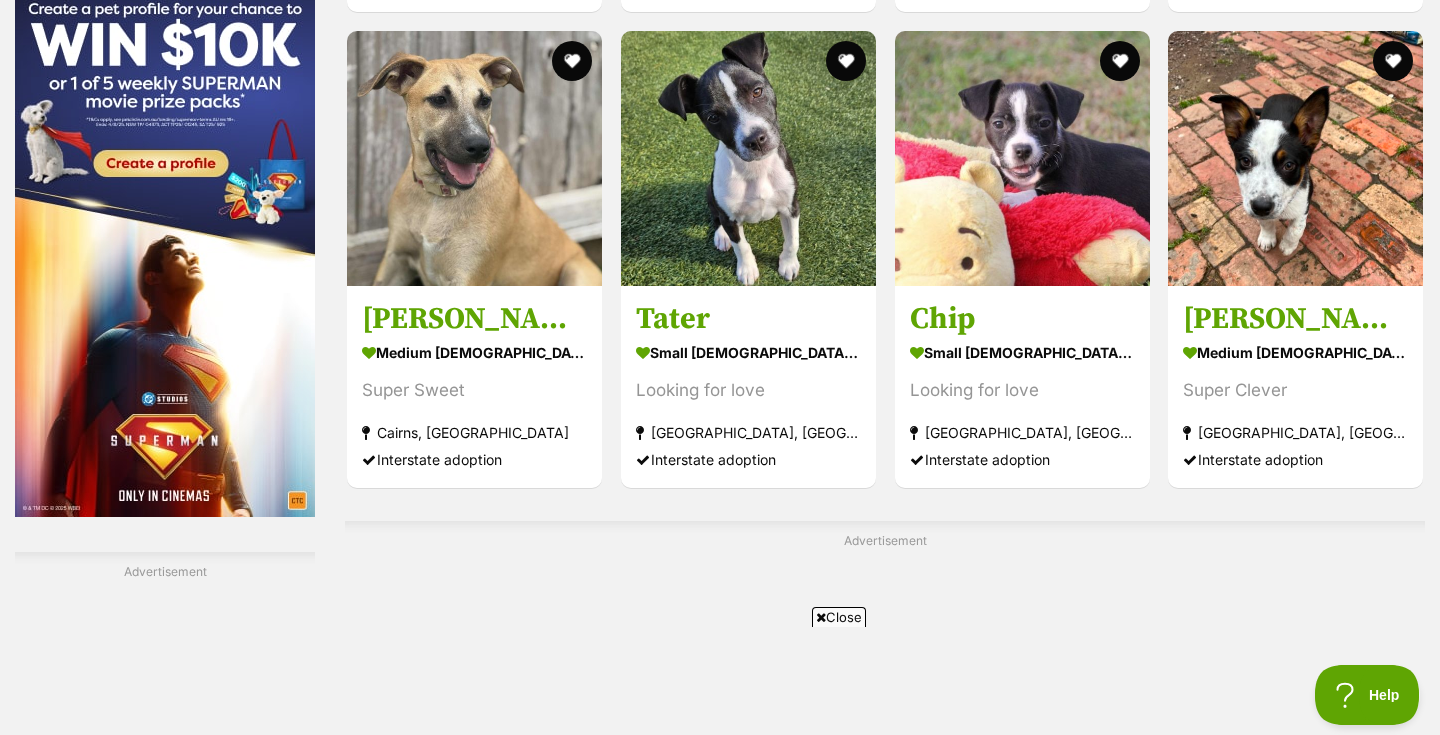 click on "Close" at bounding box center [839, 617] 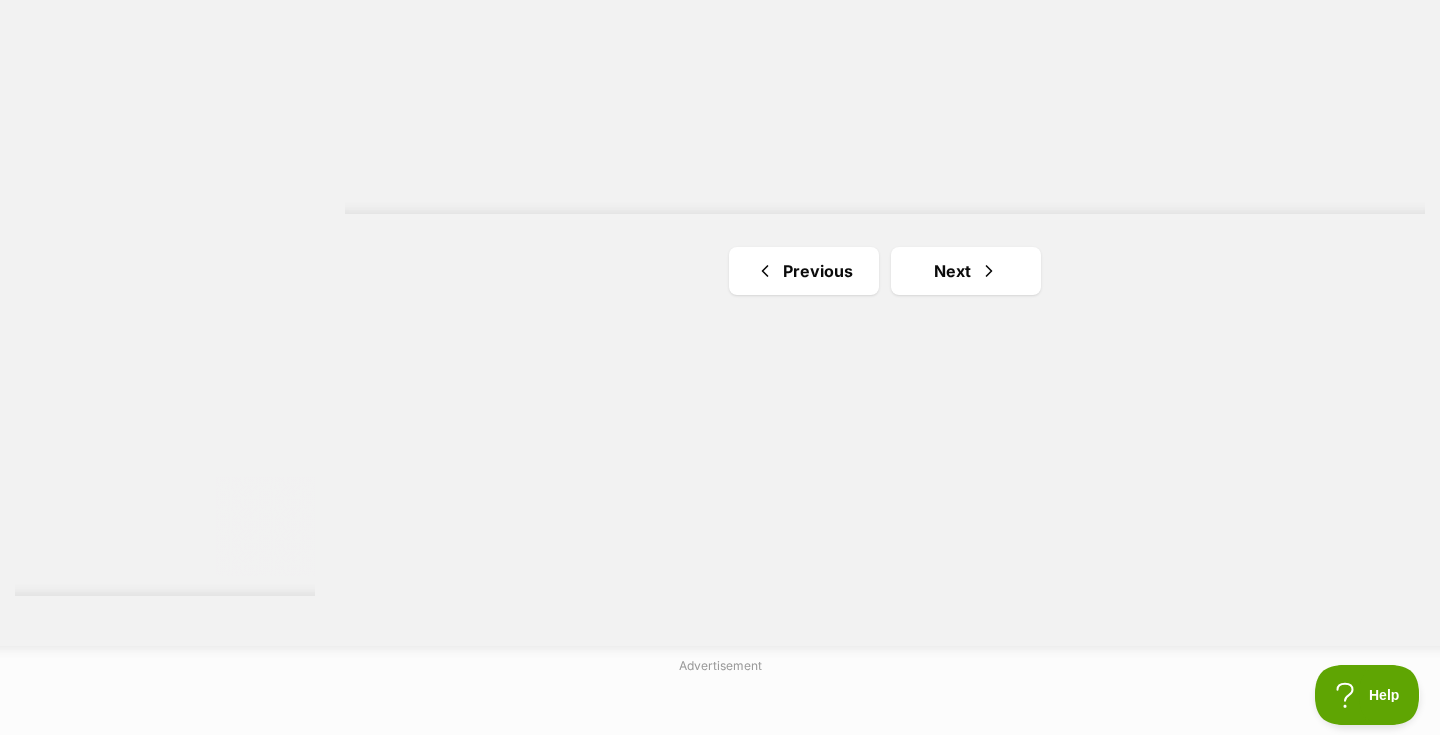 scroll, scrollTop: 3701, scrollLeft: 0, axis: vertical 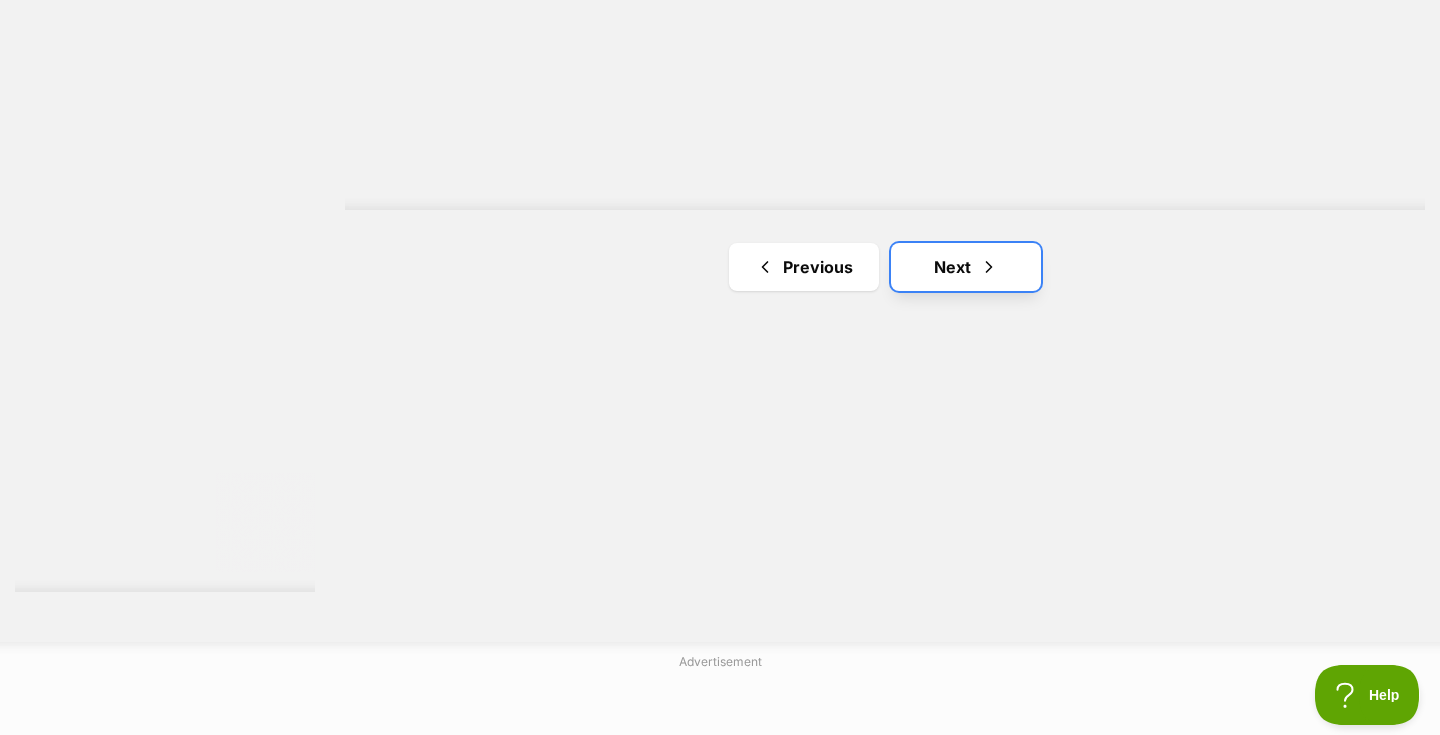 click on "Next" at bounding box center [966, 267] 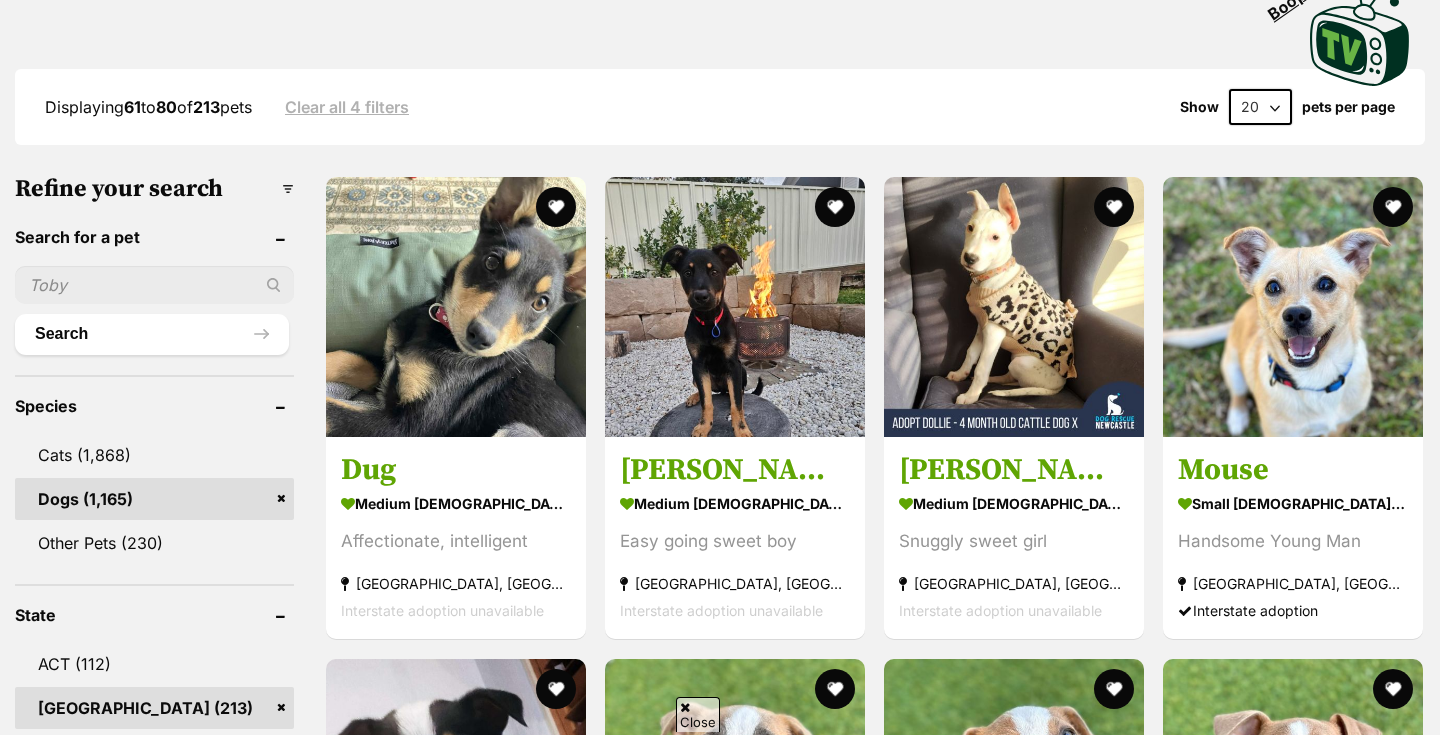 scroll, scrollTop: 550, scrollLeft: 0, axis: vertical 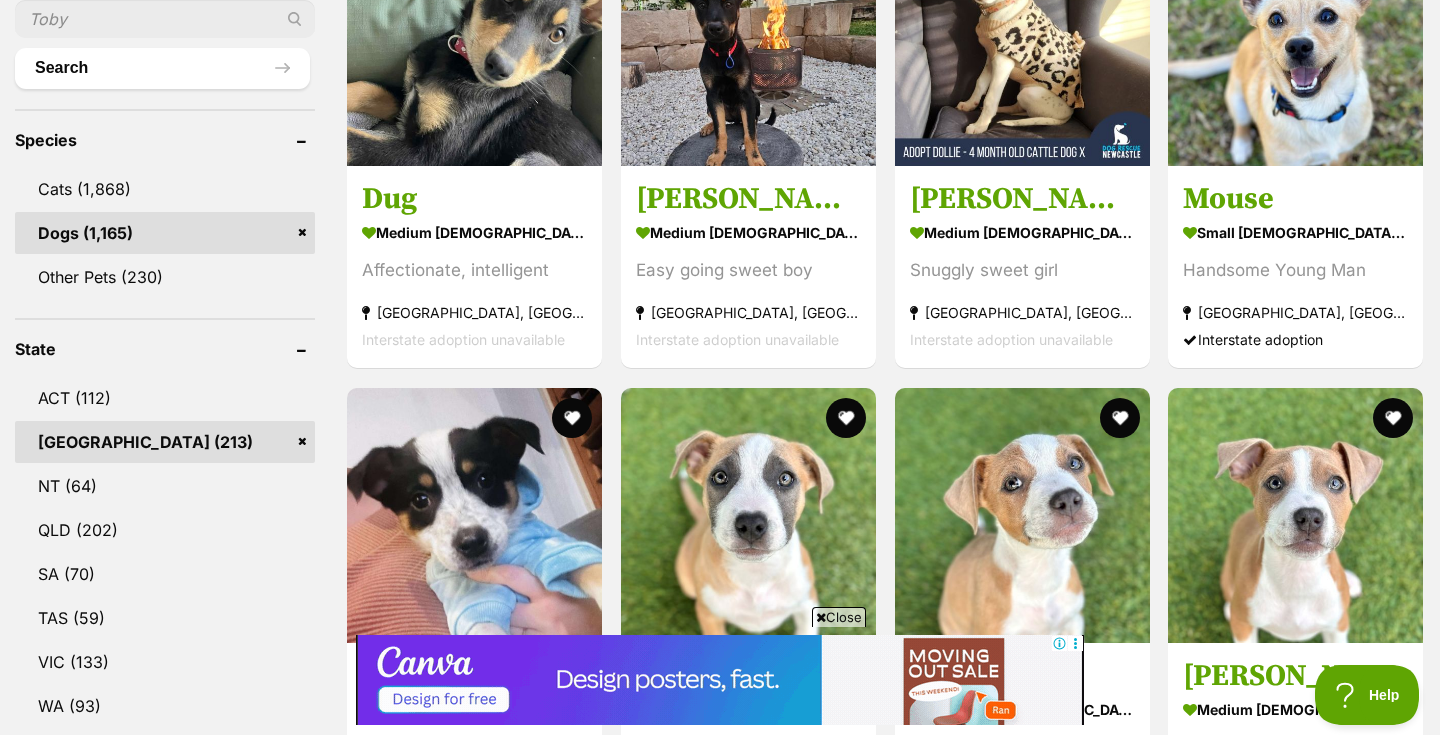 click on "Close" at bounding box center [839, 617] 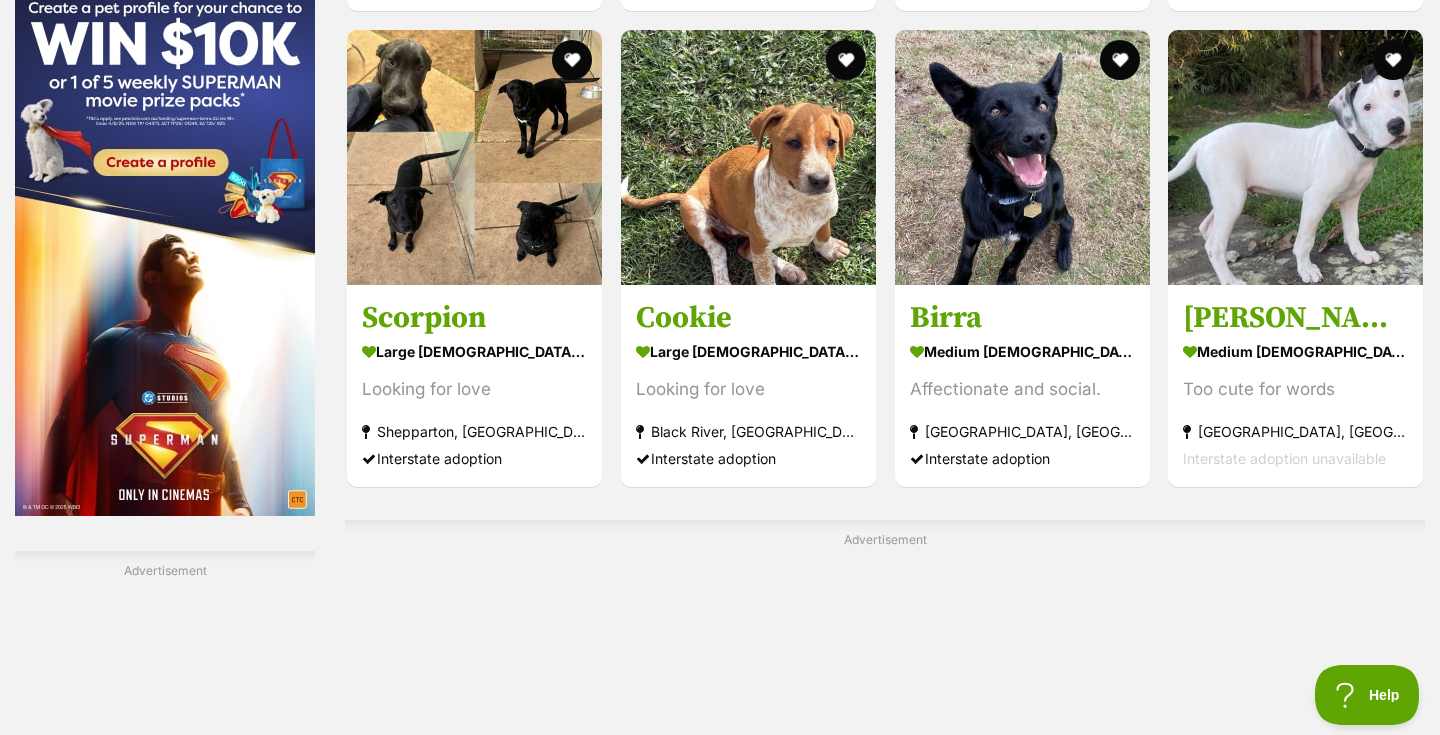 scroll, scrollTop: 3086, scrollLeft: 0, axis: vertical 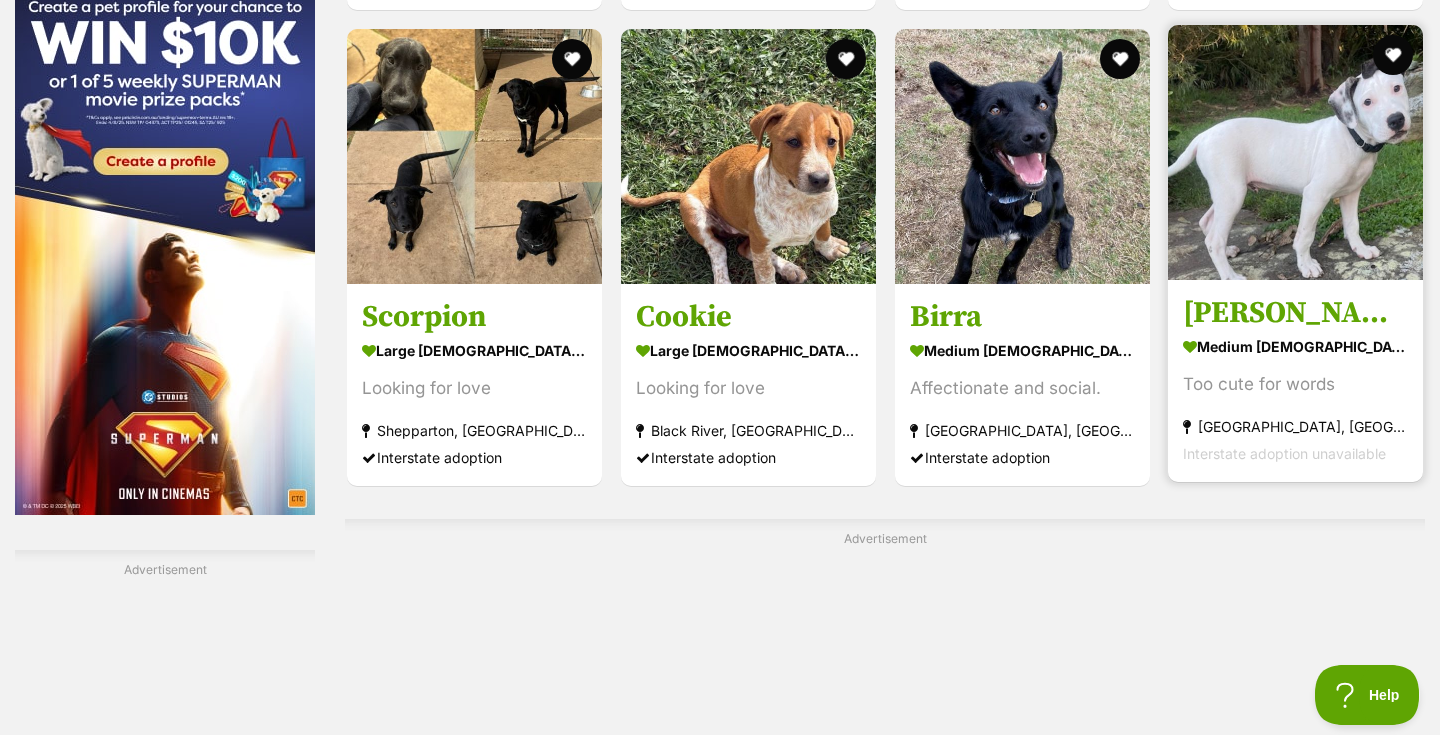 click on "Alistair" at bounding box center [1295, 314] 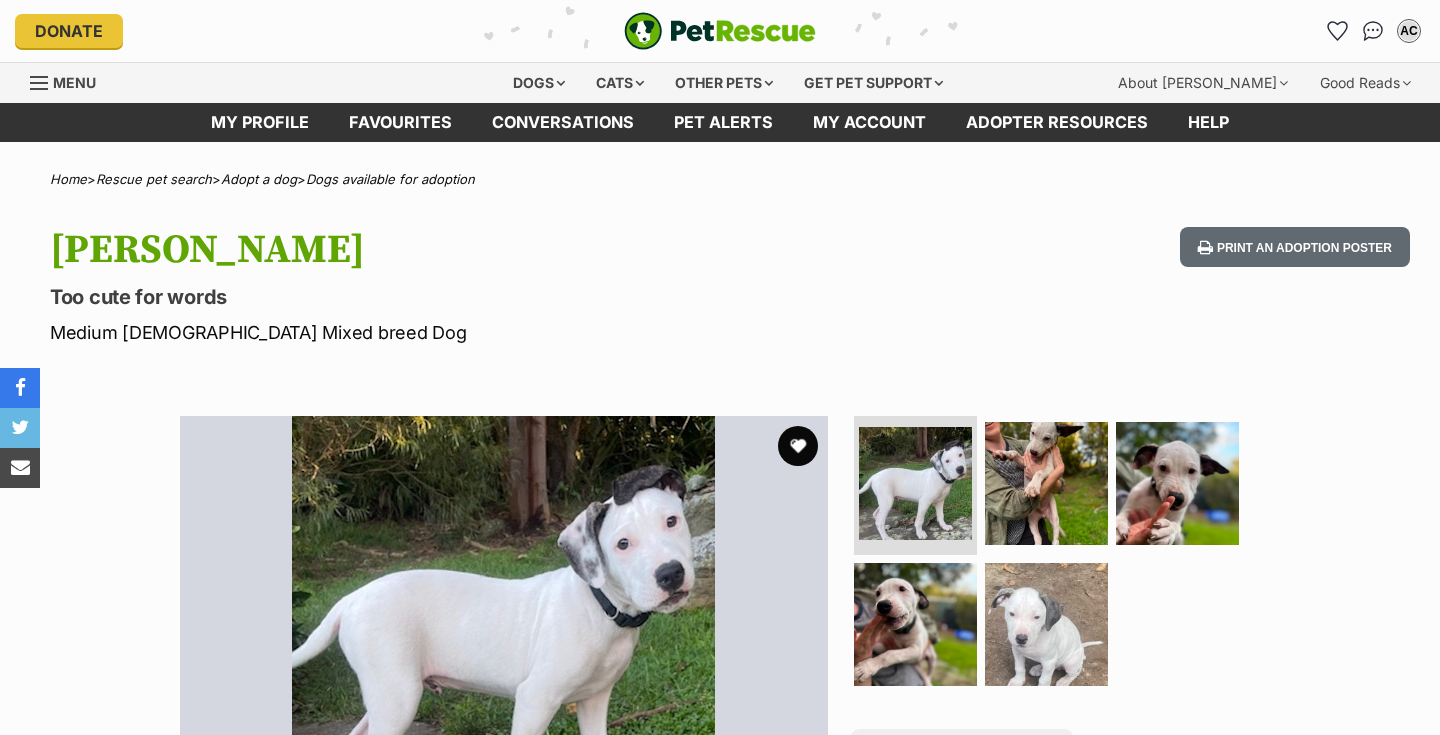 scroll, scrollTop: 0, scrollLeft: 0, axis: both 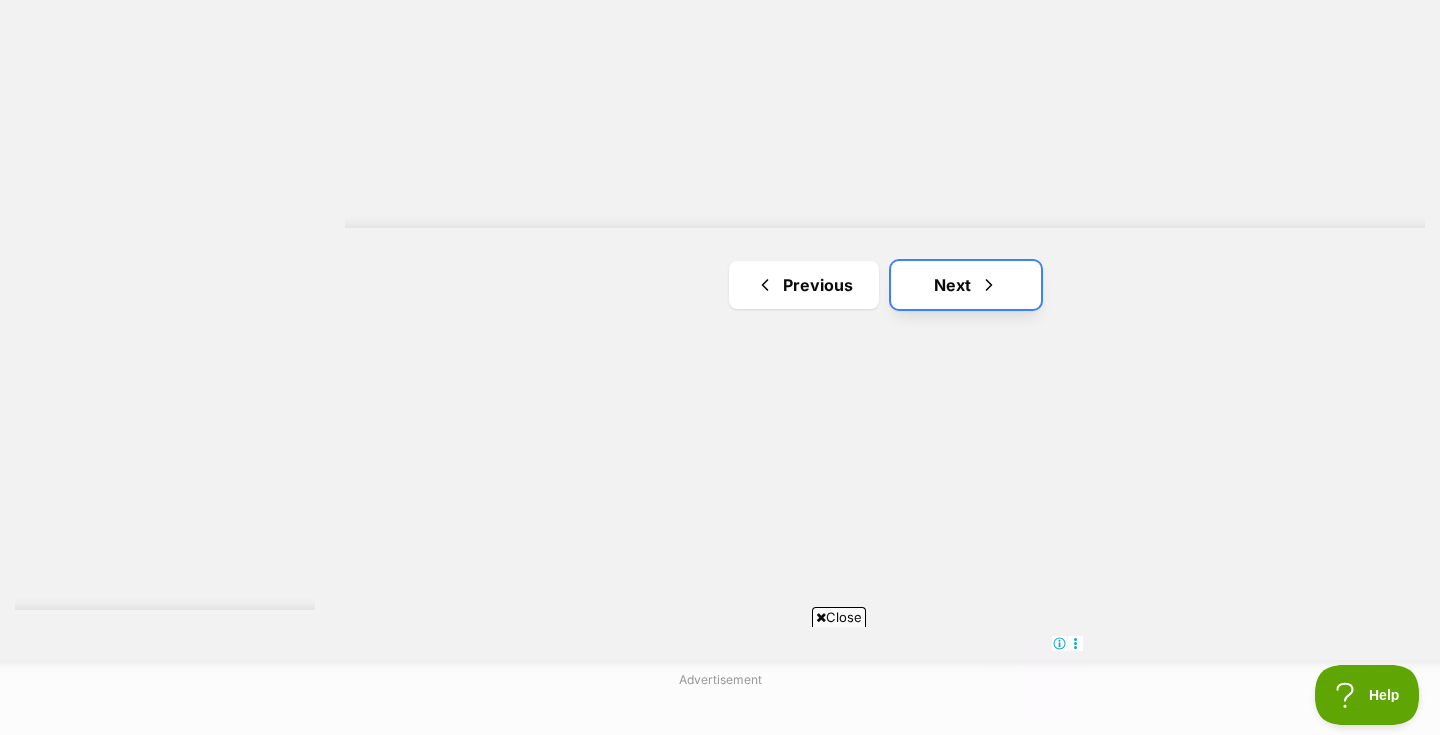 click on "Next" at bounding box center (966, 285) 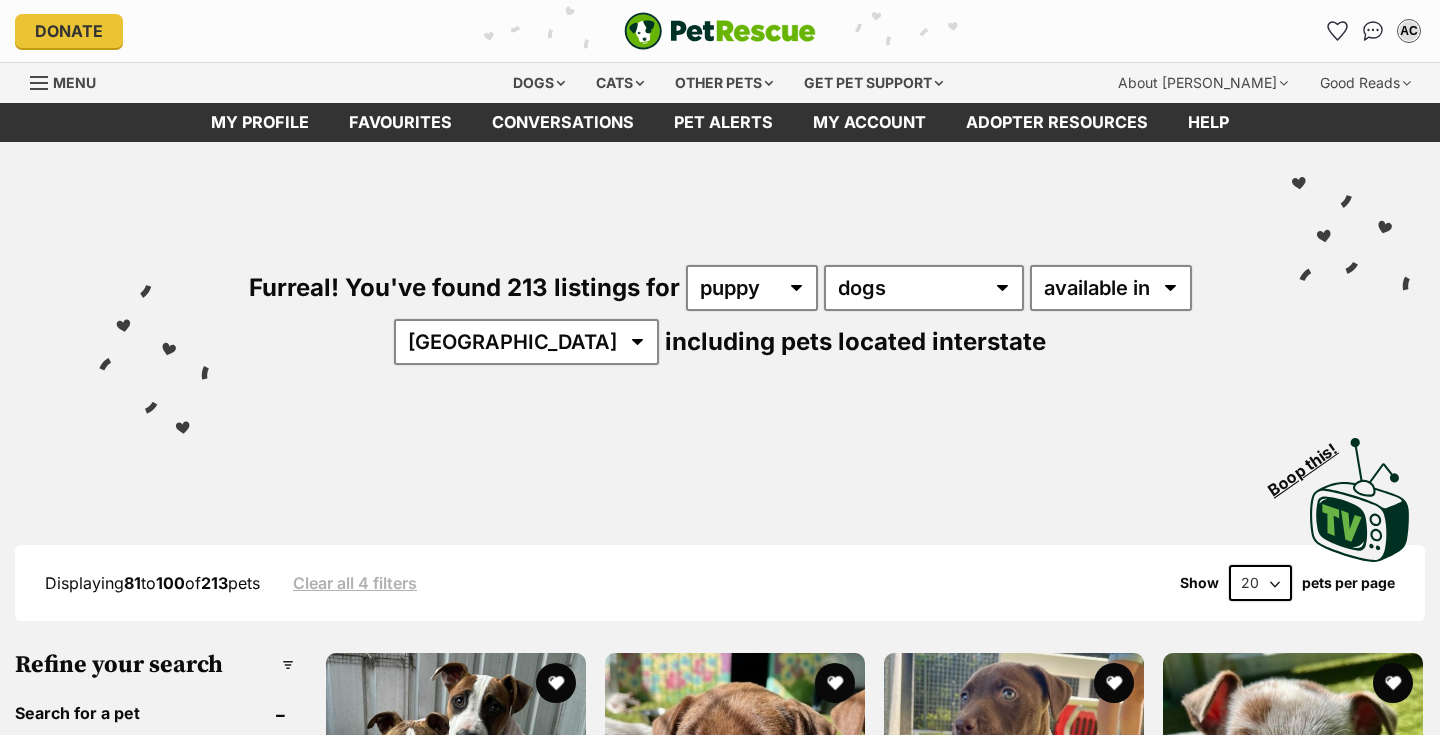 scroll, scrollTop: 0, scrollLeft: 0, axis: both 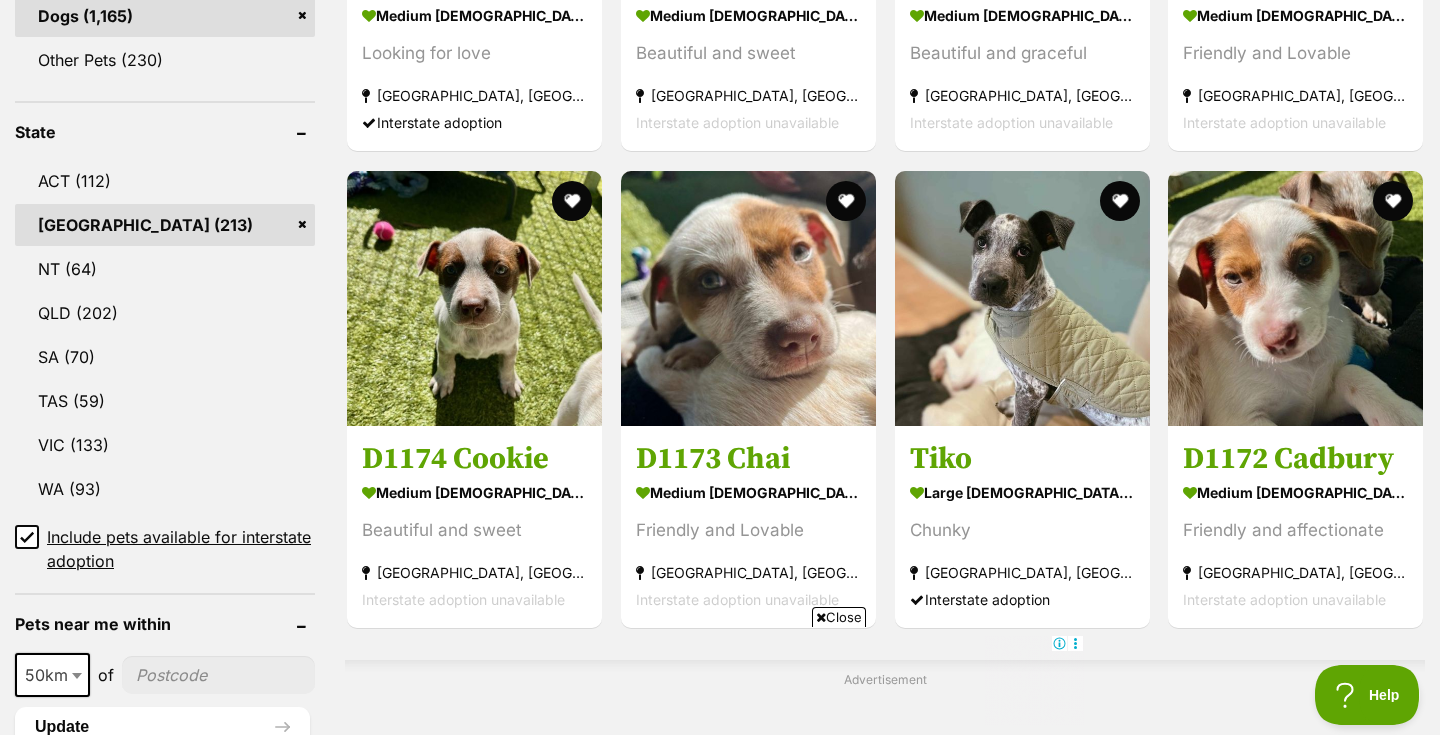 click on "Close" at bounding box center [839, 617] 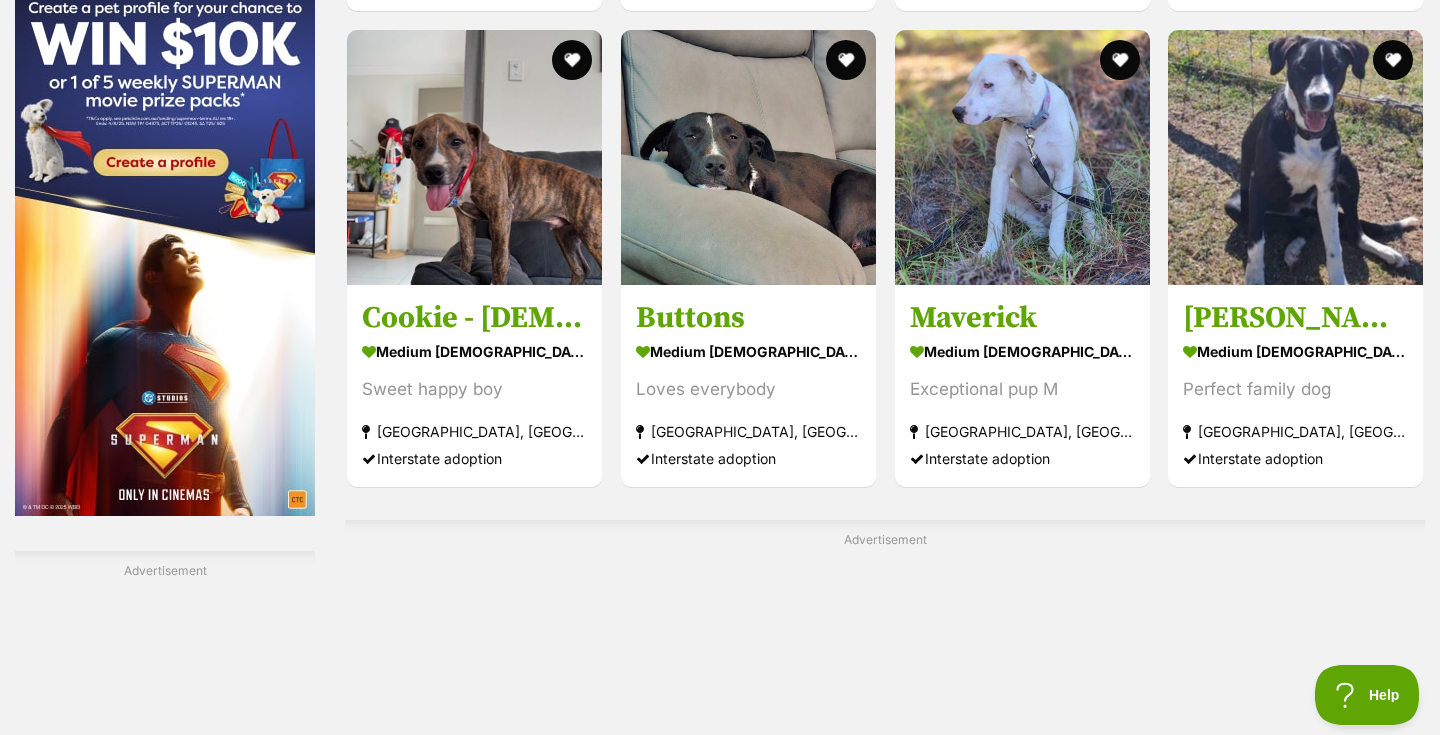 scroll, scrollTop: 3088, scrollLeft: 0, axis: vertical 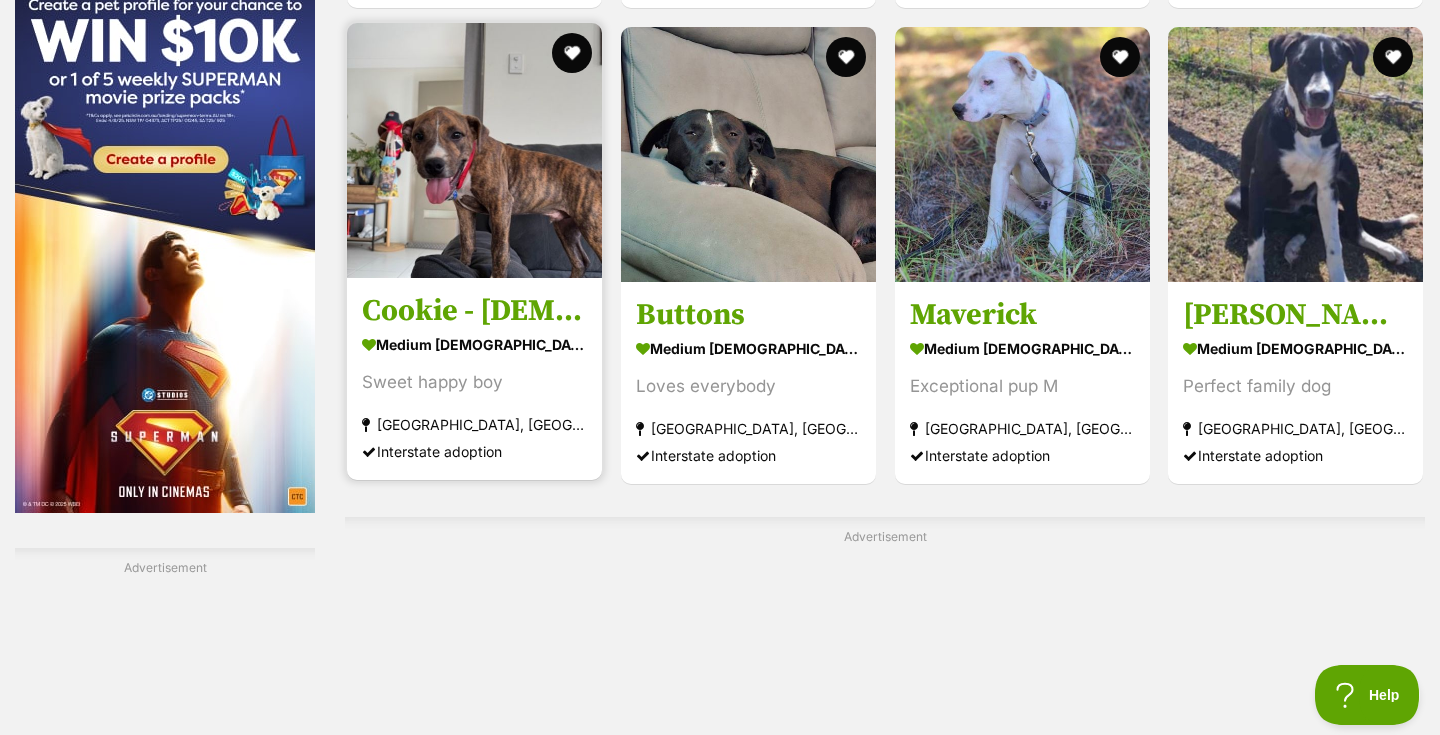 click at bounding box center [474, 150] 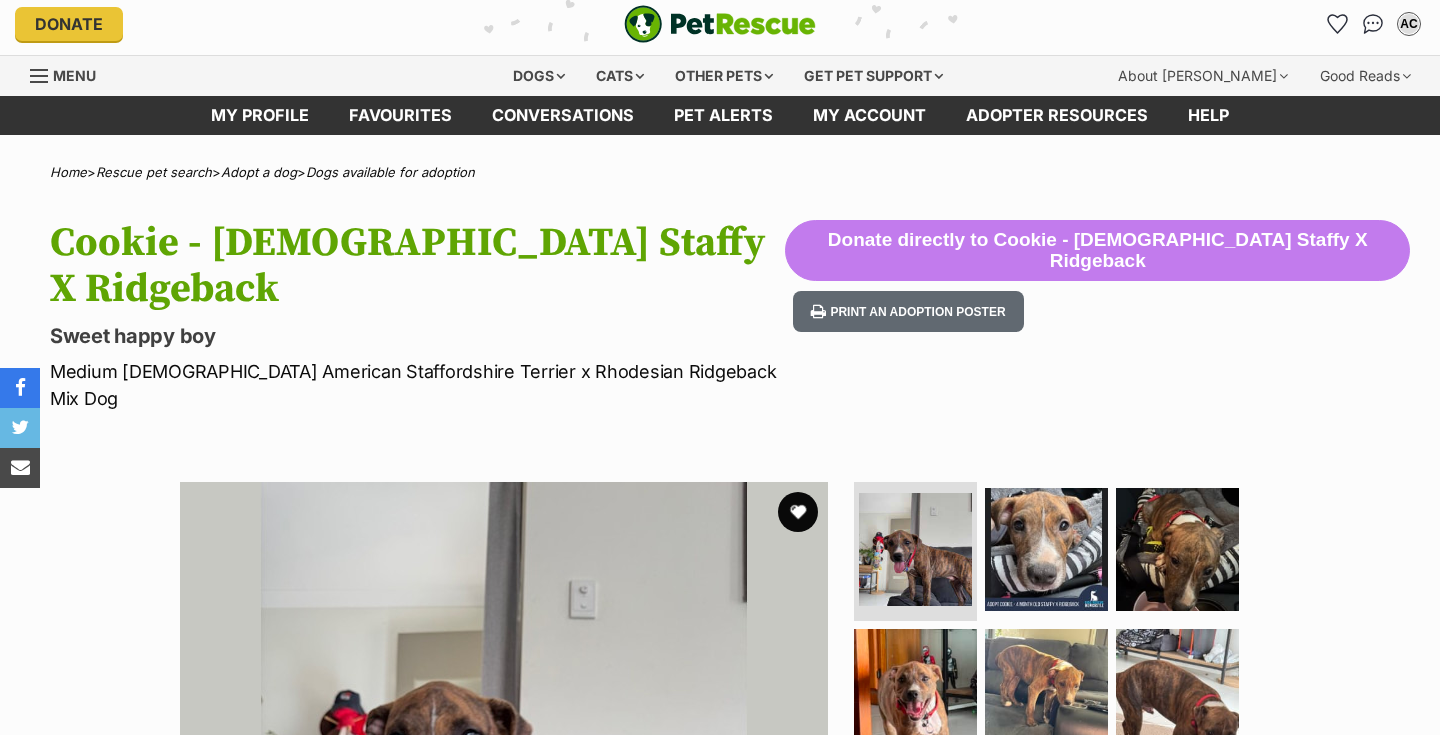 scroll, scrollTop: 134, scrollLeft: 0, axis: vertical 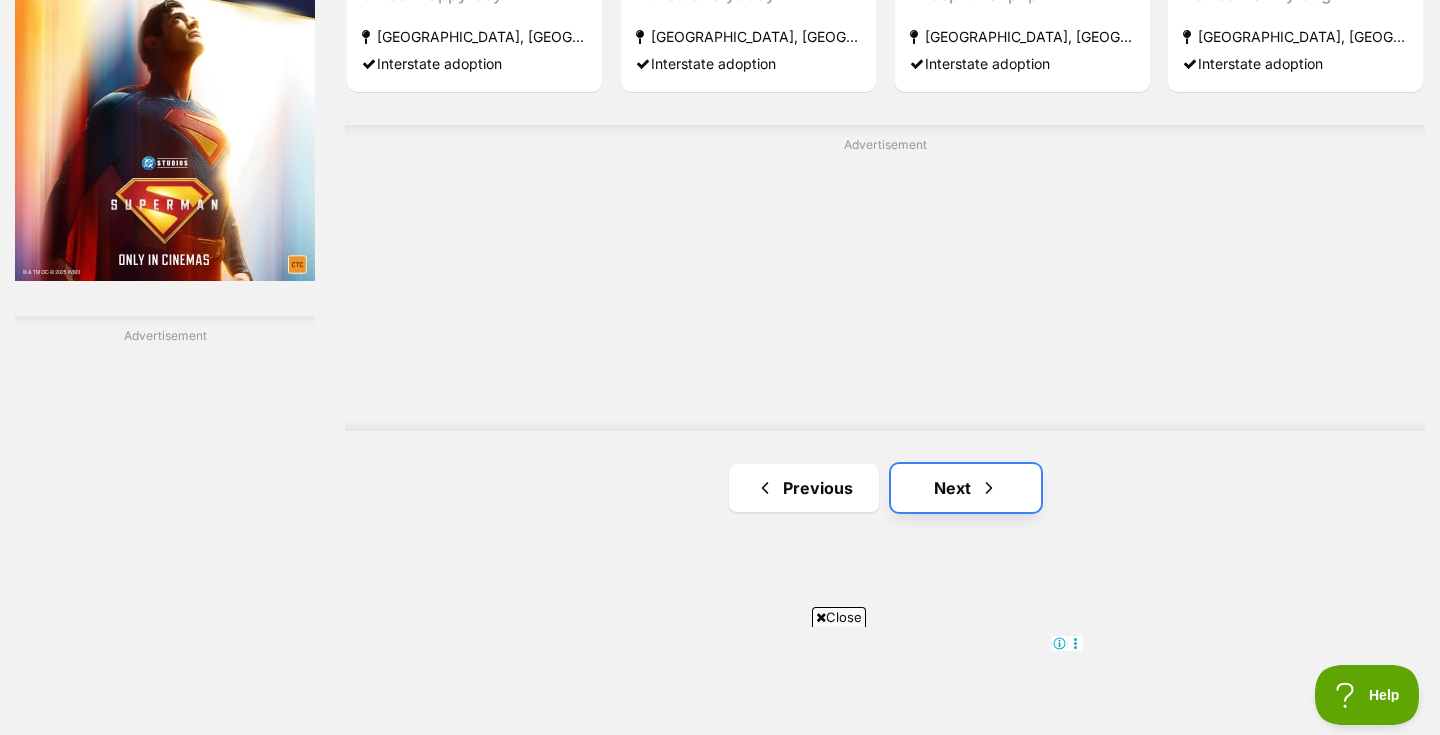 click on "Next" at bounding box center [966, 488] 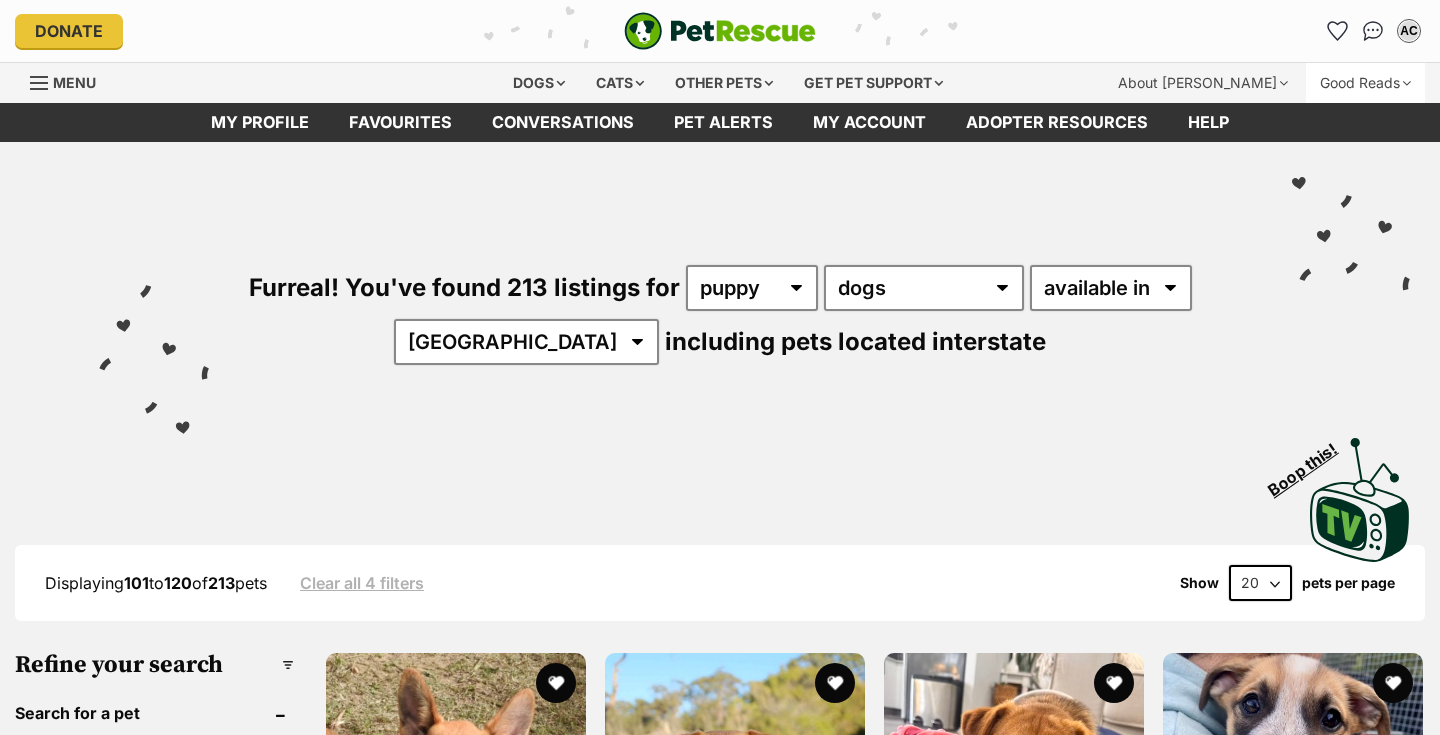 scroll, scrollTop: 0, scrollLeft: 0, axis: both 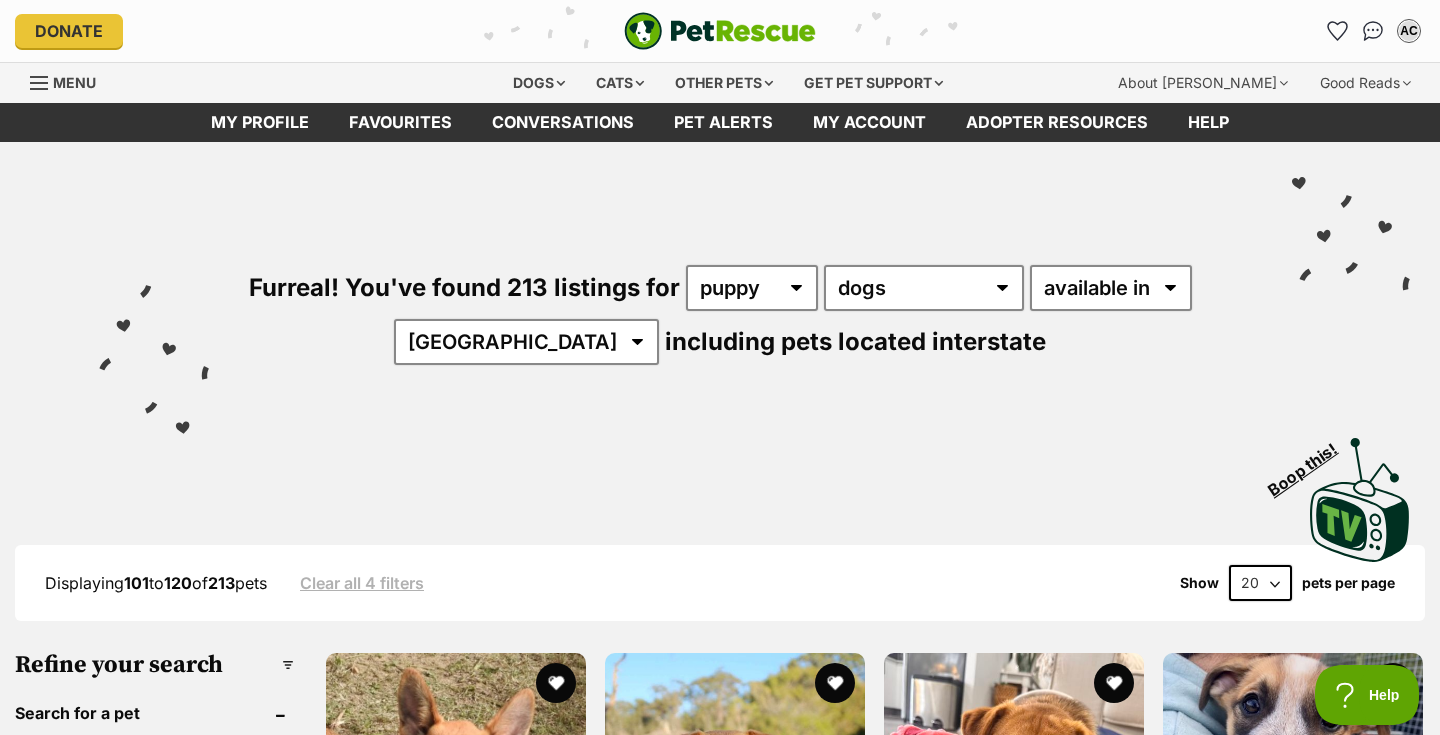 click at bounding box center (40, 83) 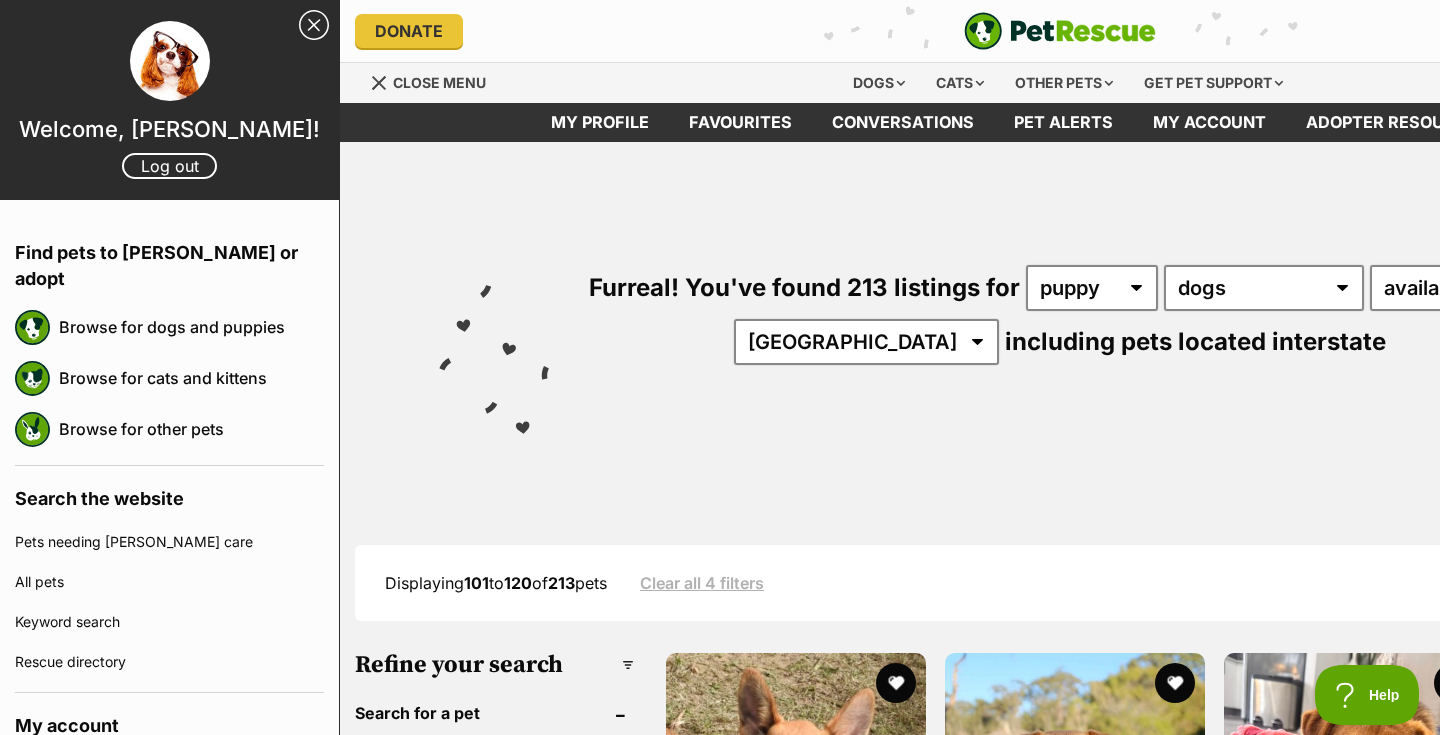 scroll, scrollTop: 0, scrollLeft: 0, axis: both 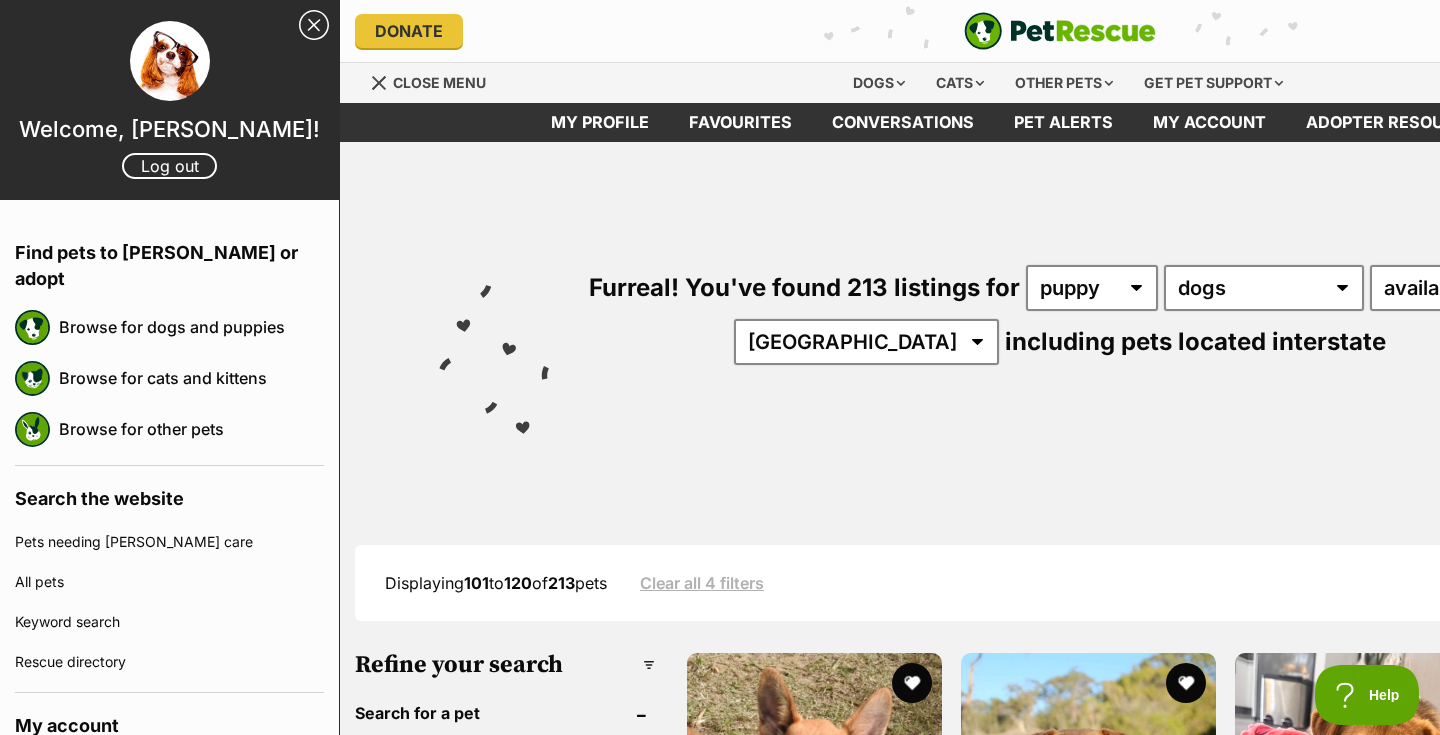 click on "Donate
PetRescue home
AC
My account
AC
[PERSON_NAME]
Edit profile
Log out
Pet alerts
Pet alert matches
Account settings
Change password" at bounding box center (1060, 31) 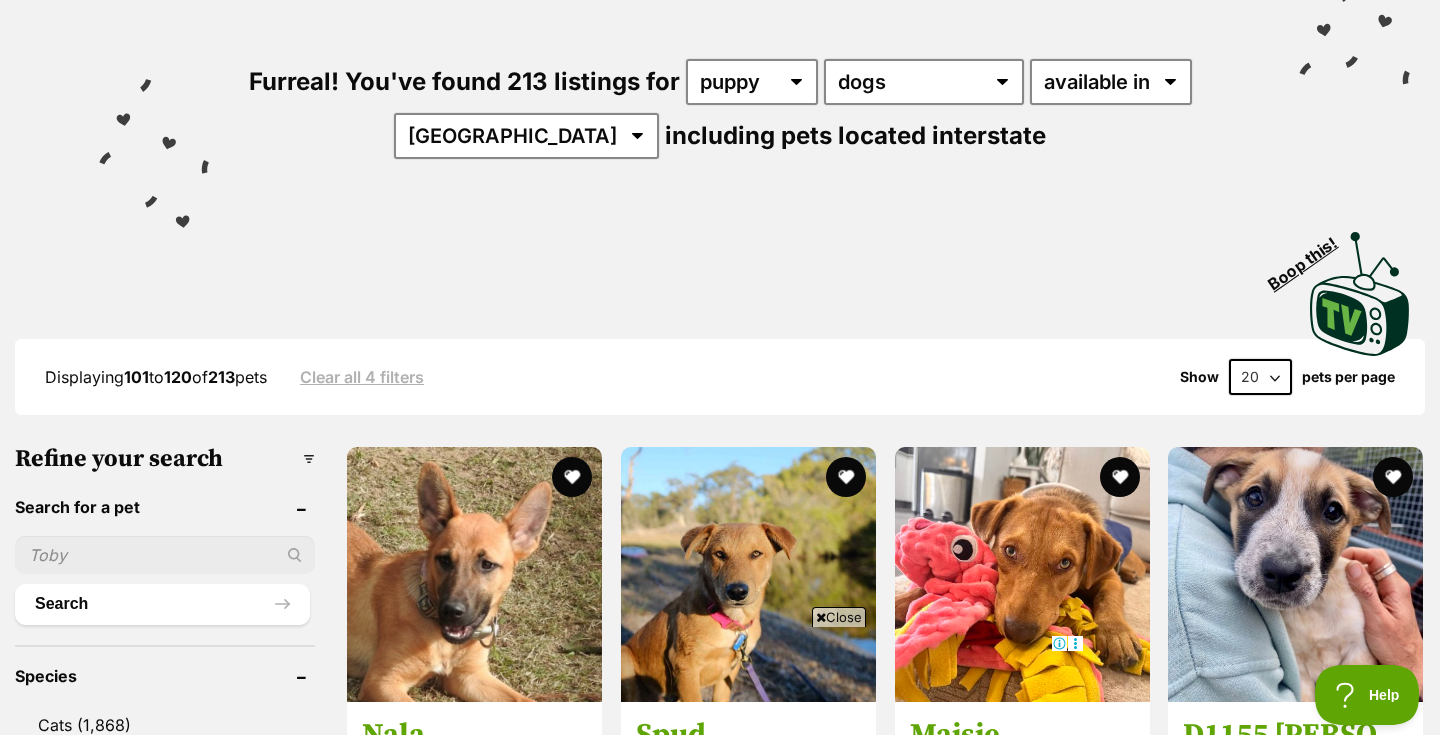 scroll, scrollTop: 188, scrollLeft: 0, axis: vertical 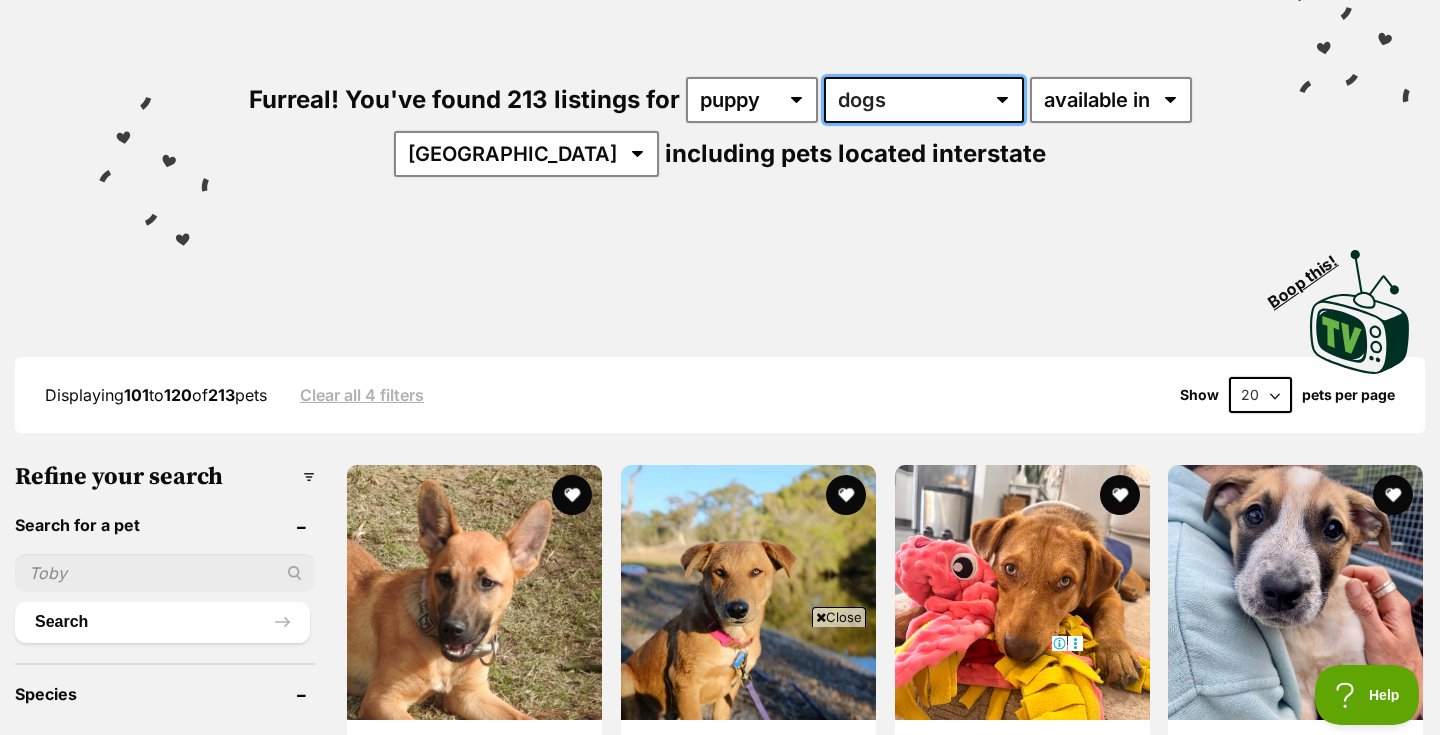 click on "any type of pet
cats
dogs
other pets" at bounding box center (924, 100) 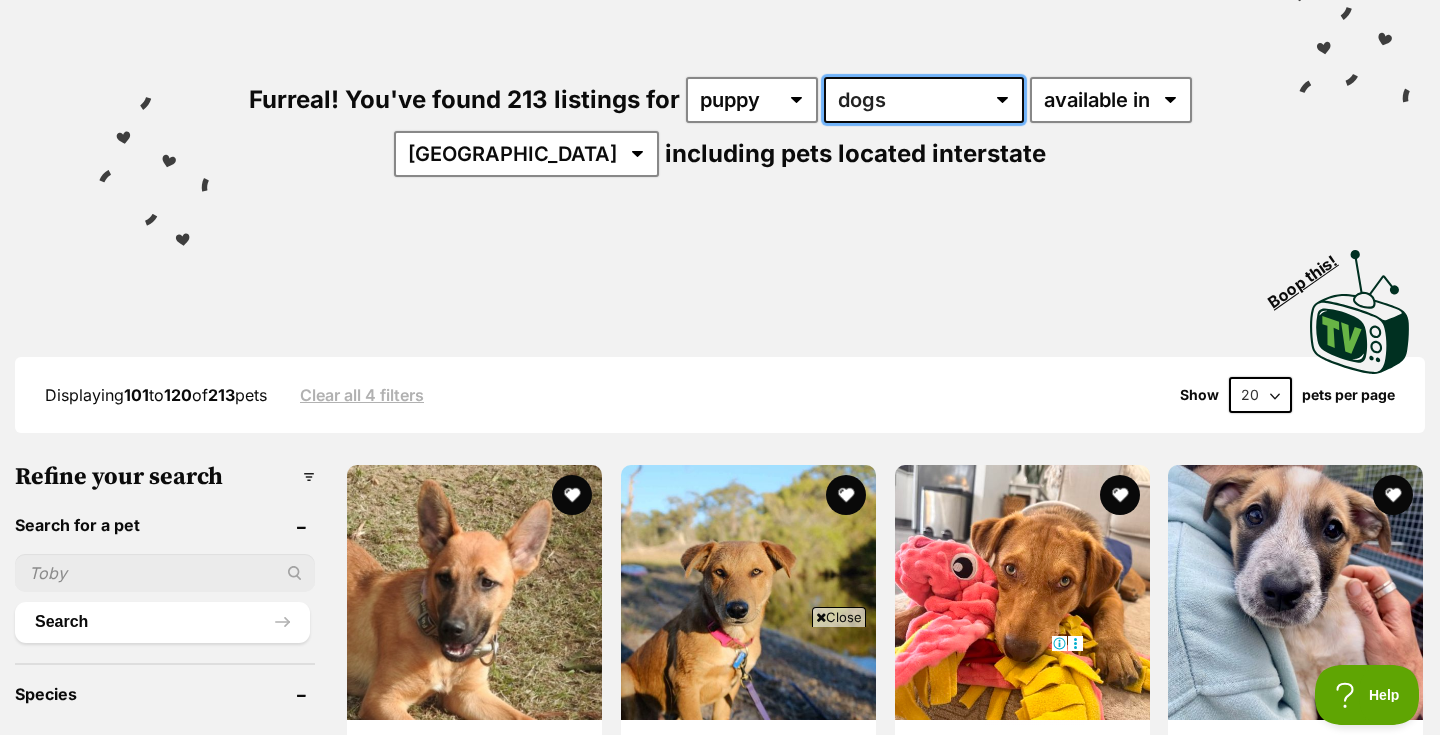 scroll, scrollTop: 225, scrollLeft: 0, axis: vertical 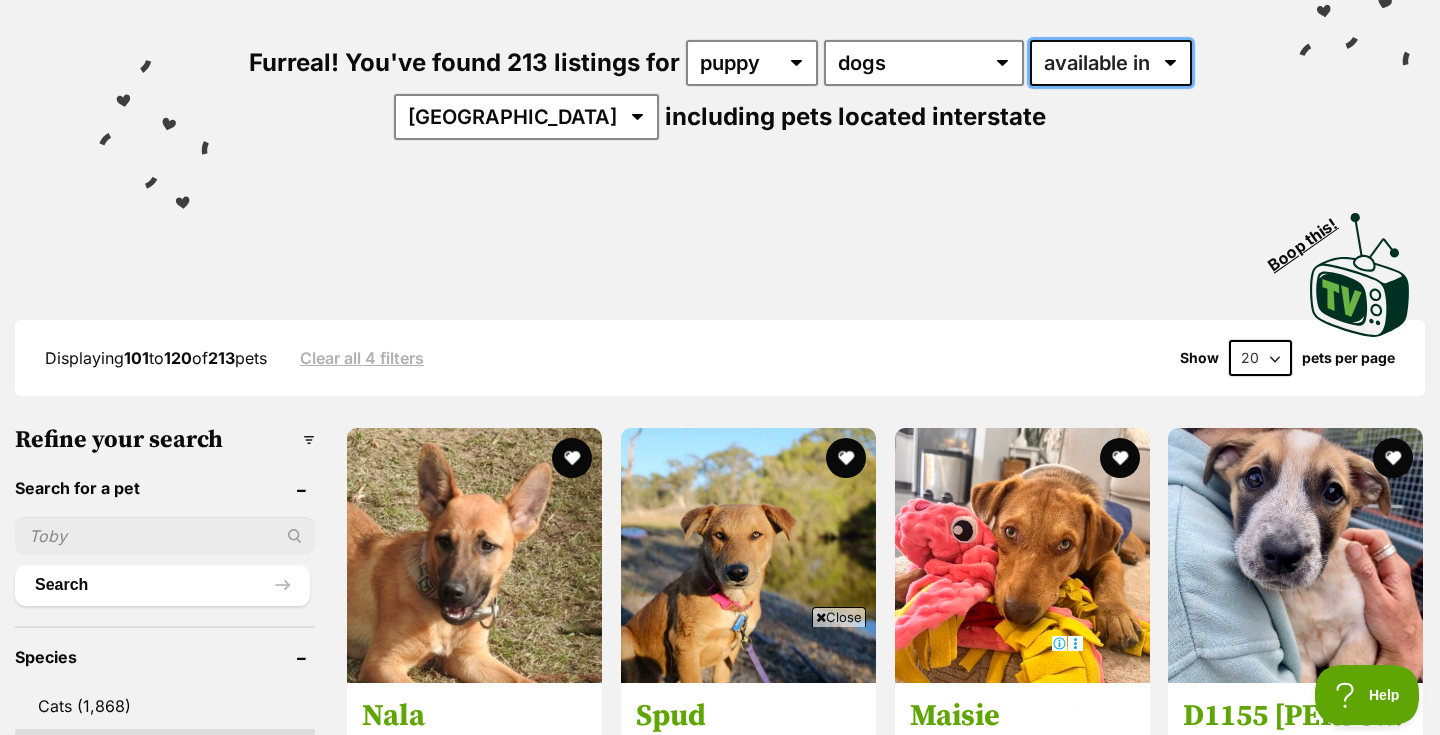 click on "available in
located in" at bounding box center (1111, 63) 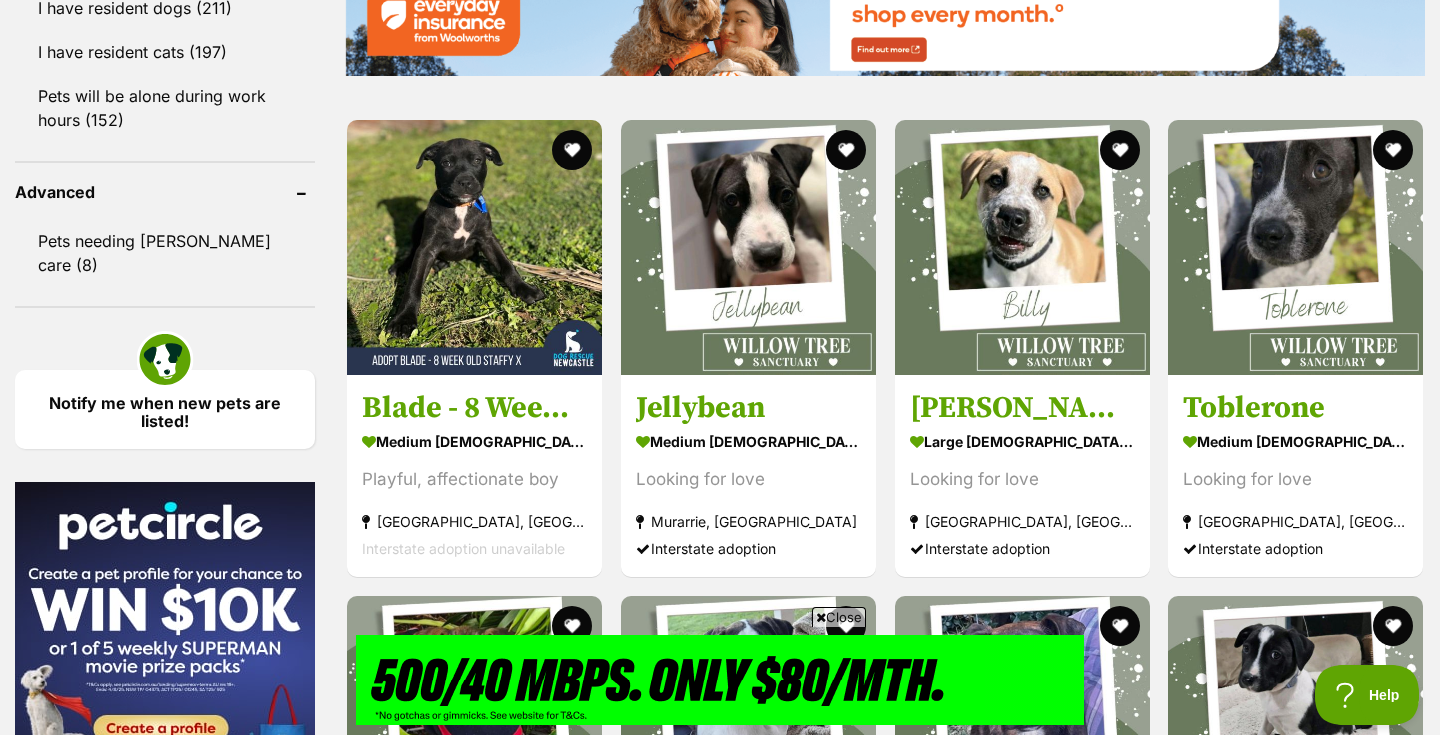 scroll, scrollTop: 0, scrollLeft: 0, axis: both 